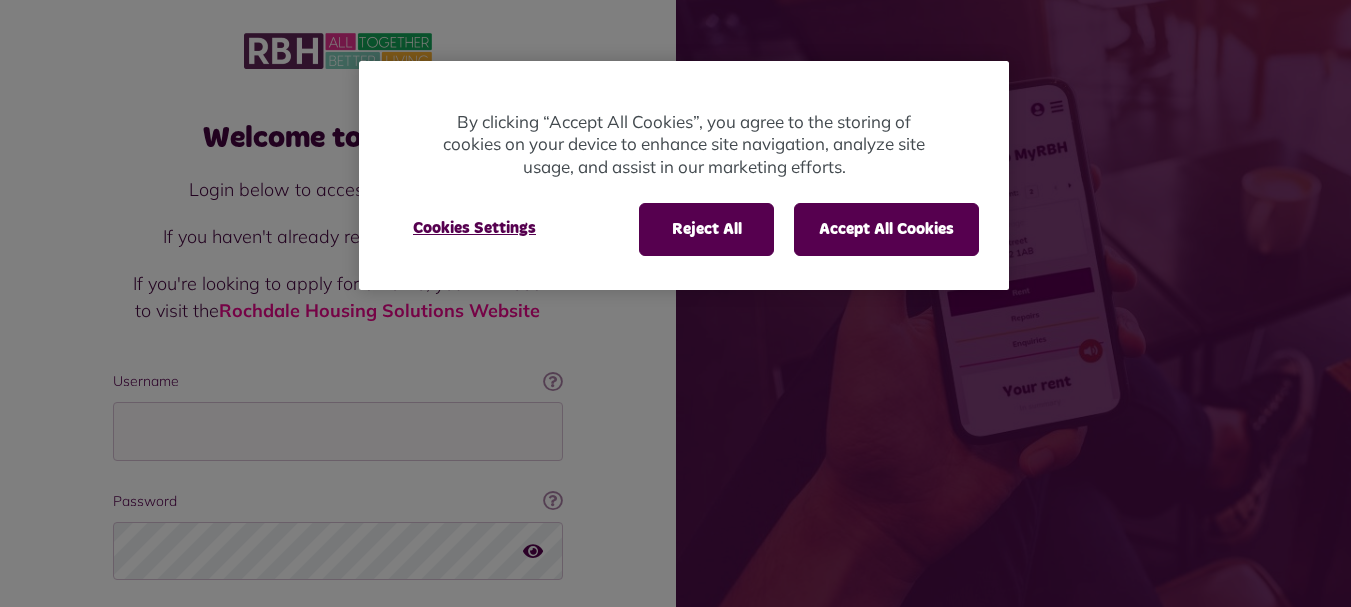 scroll, scrollTop: 0, scrollLeft: 0, axis: both 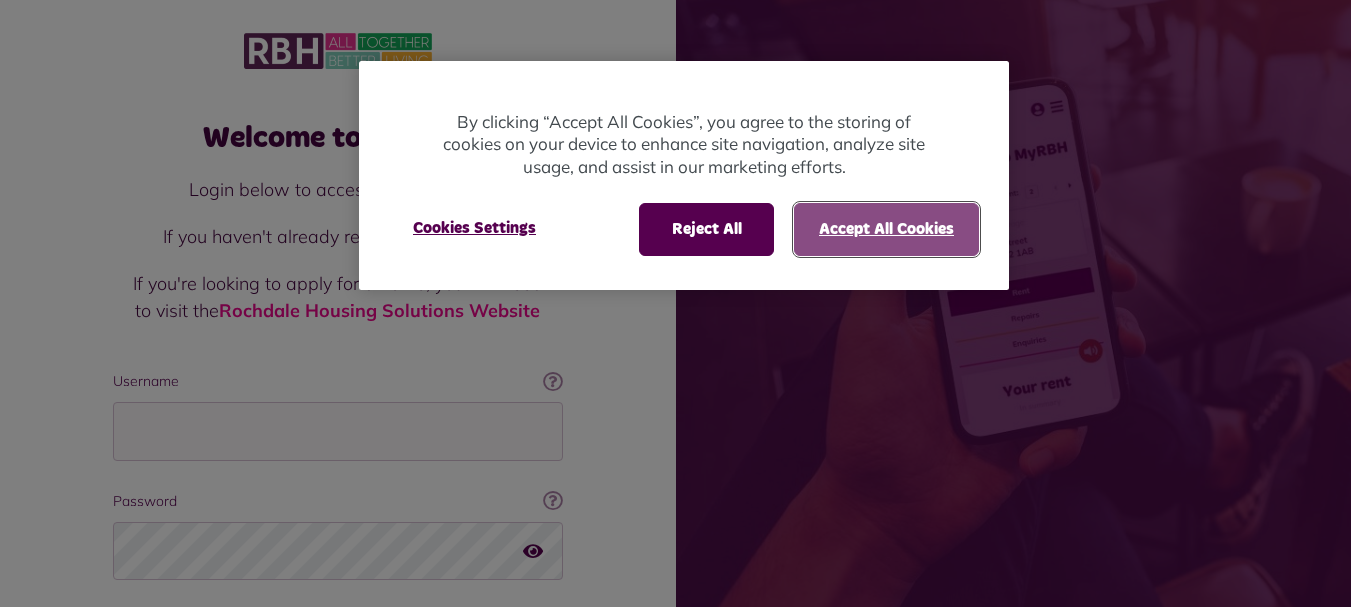 click on "Accept All Cookies" at bounding box center [886, 229] 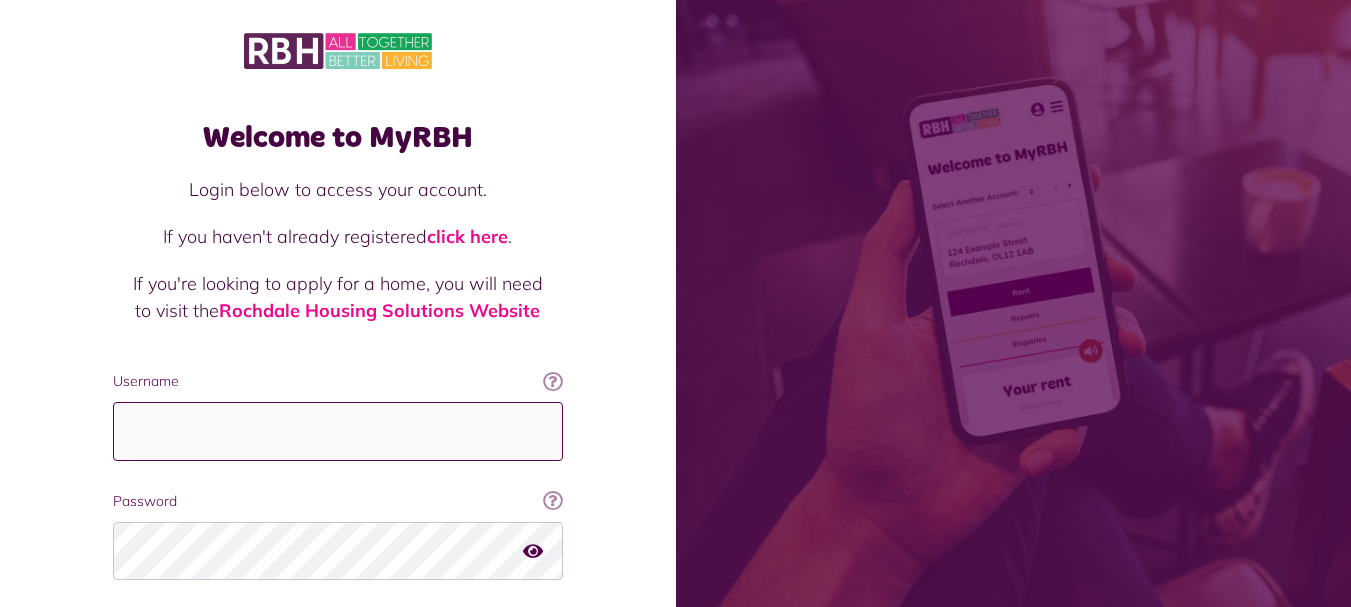 click on "Username" at bounding box center (338, 431) 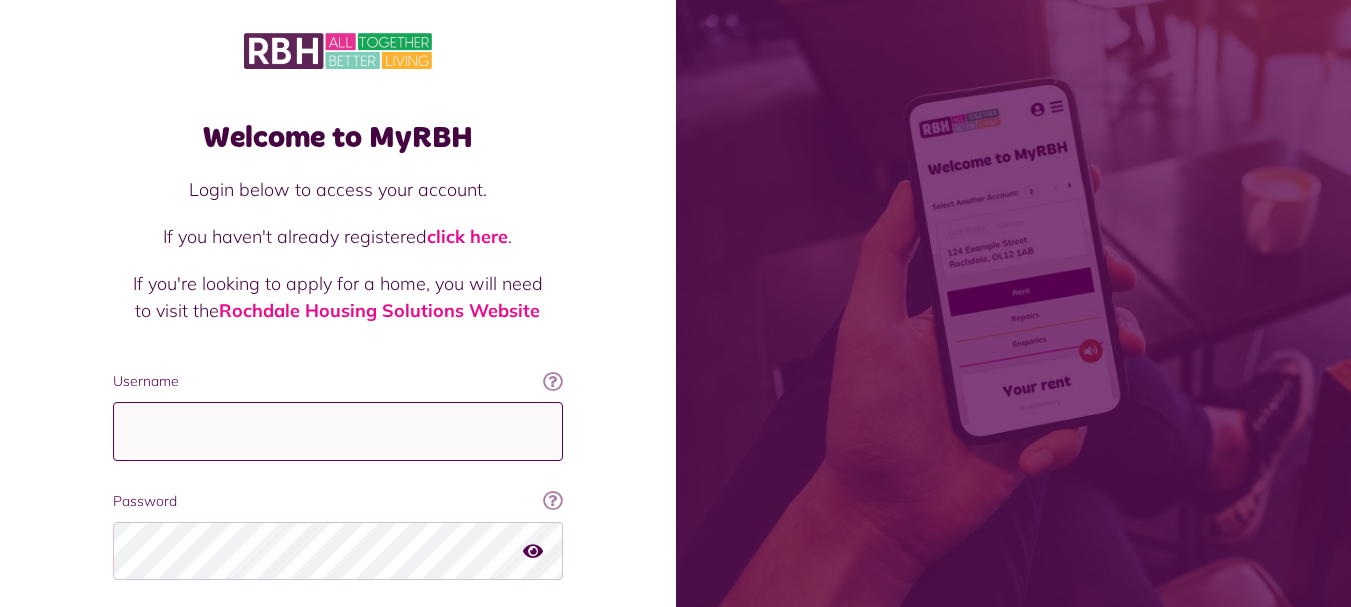type on "*********" 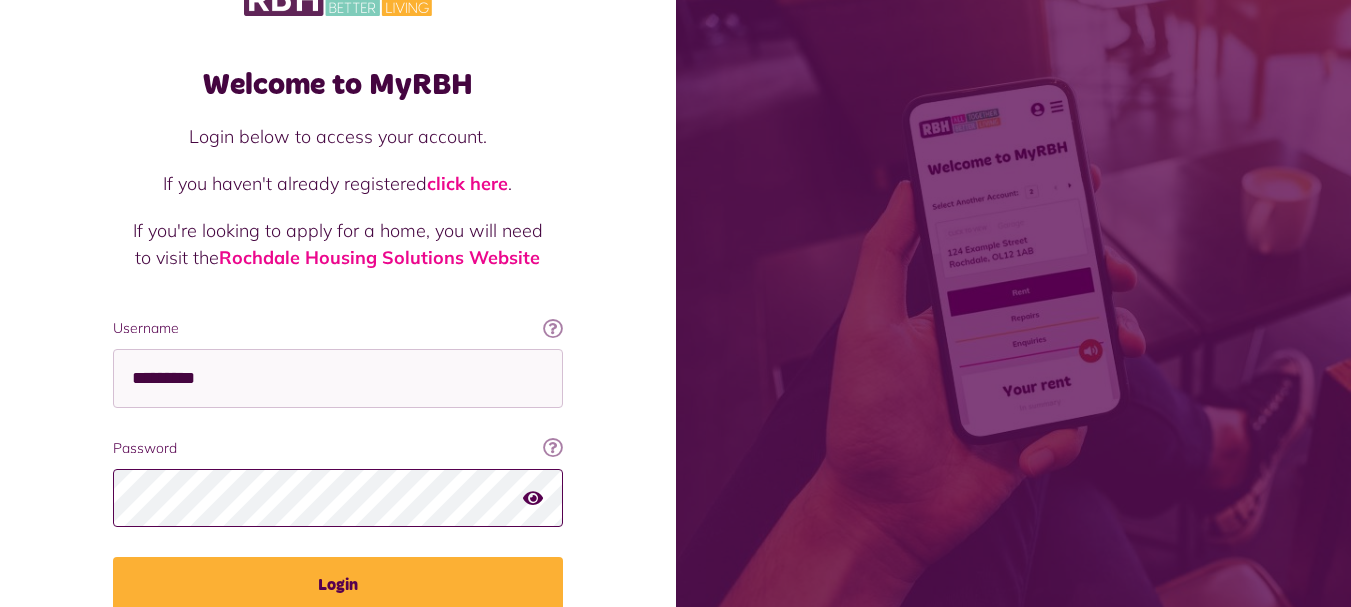 scroll, scrollTop: 90, scrollLeft: 0, axis: vertical 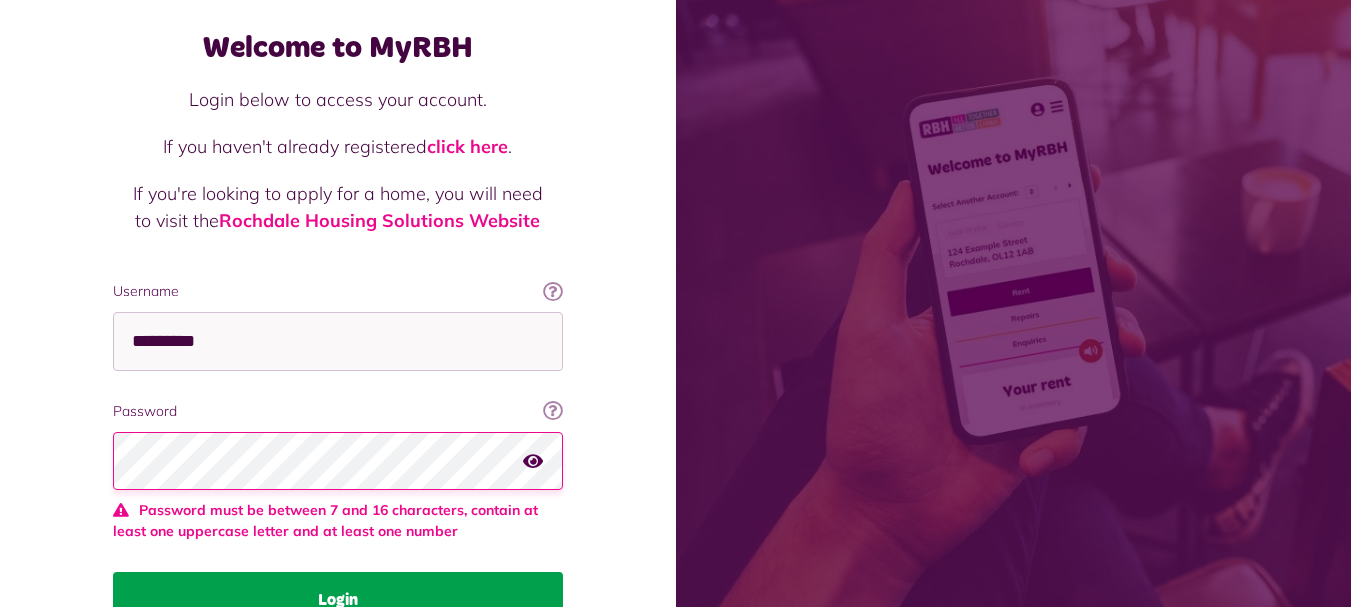 click on "Username
This will be the email you used when you originally registered with MyRBH
Ok got it!
Username
*********
Password
Your password contains a minimum of eight characters, include one upper case letter, one lower case letter and one number.
Ok got it!" at bounding box center (338, 454) 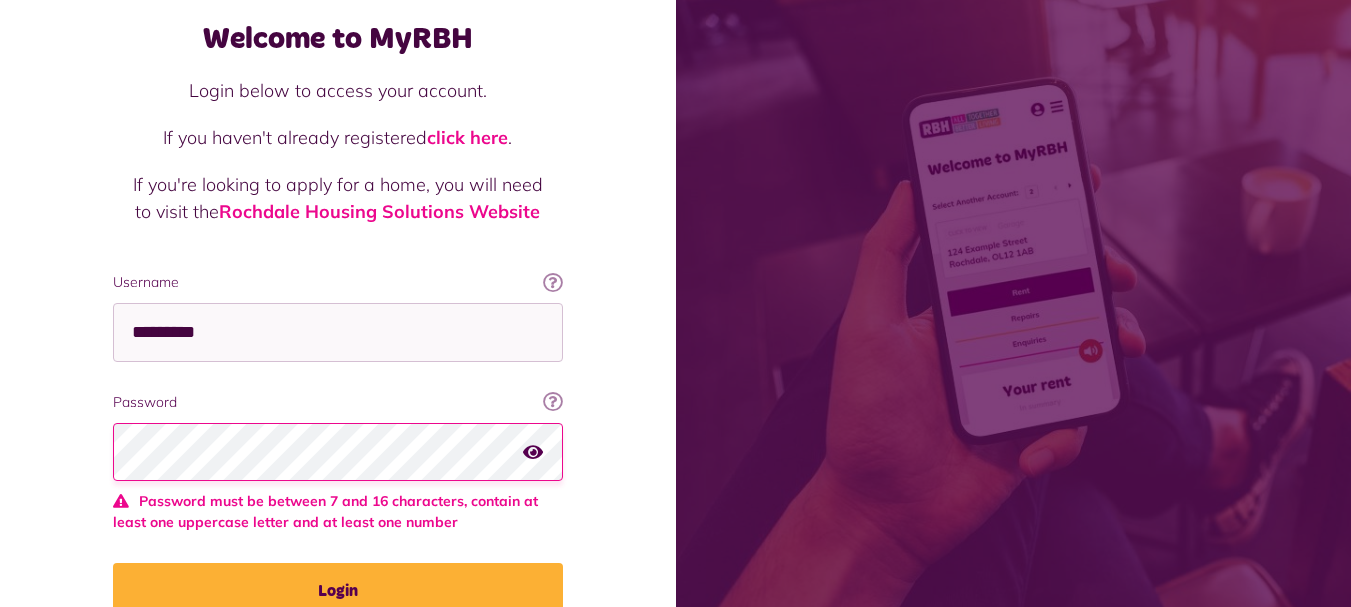 scroll, scrollTop: 213, scrollLeft: 0, axis: vertical 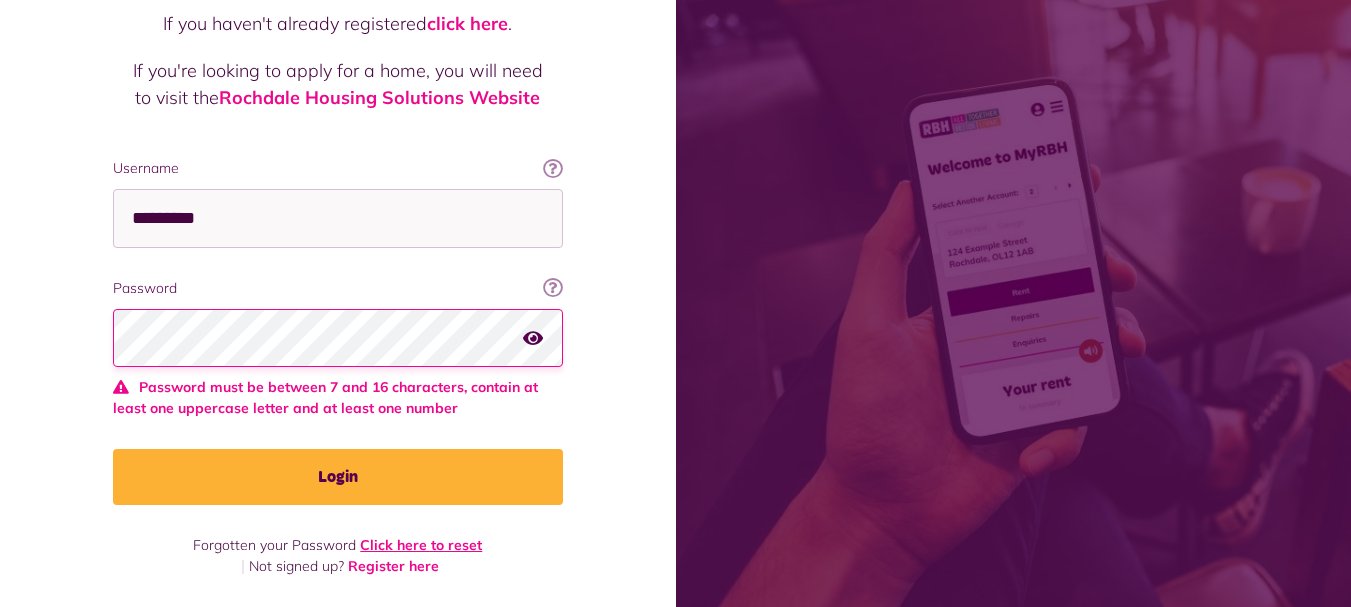 click on "Click here to reset" at bounding box center [421, 545] 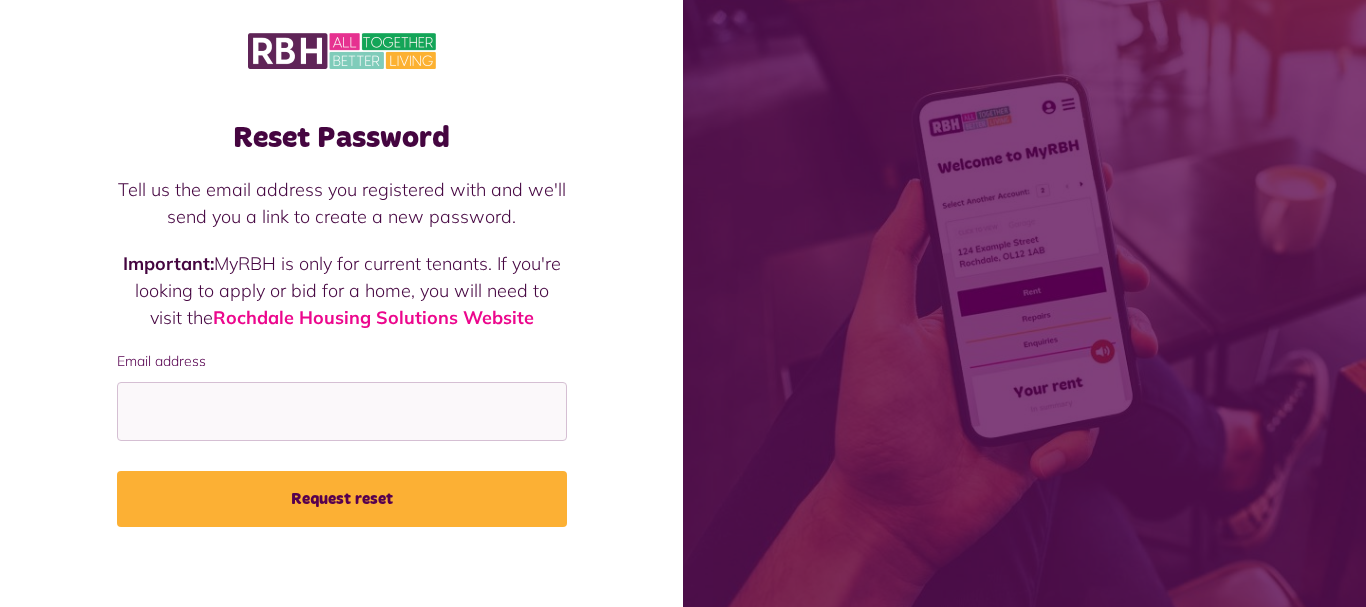 scroll, scrollTop: 0, scrollLeft: 0, axis: both 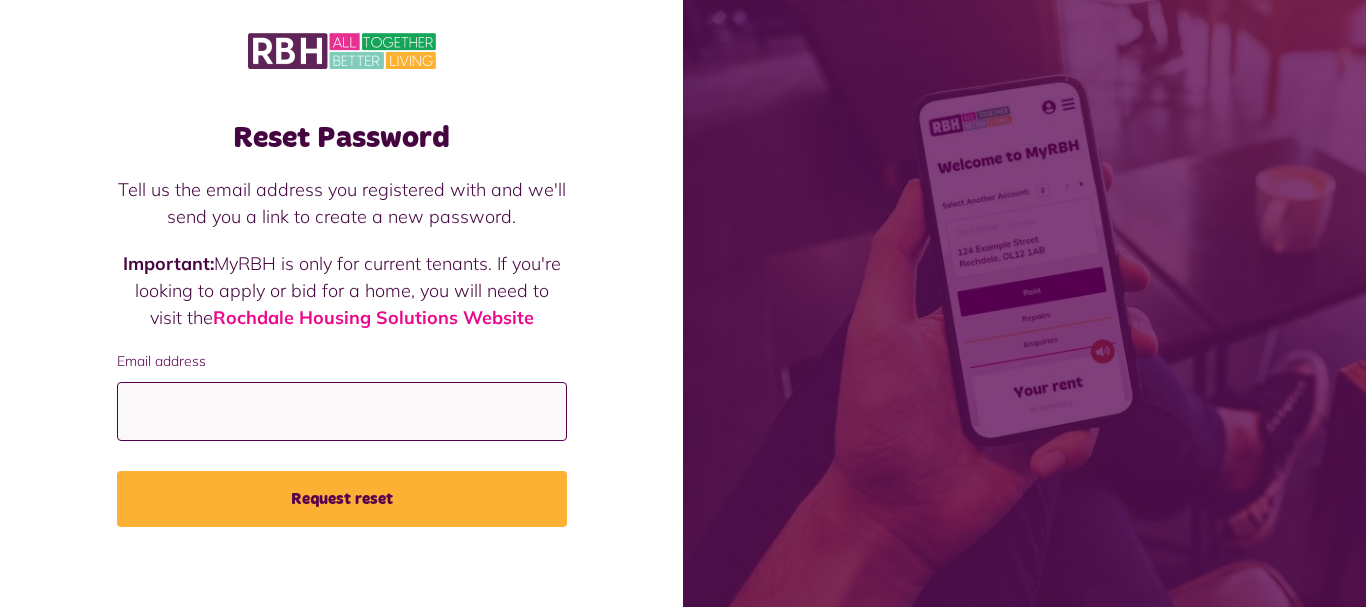 click on "Email address" at bounding box center [342, 411] 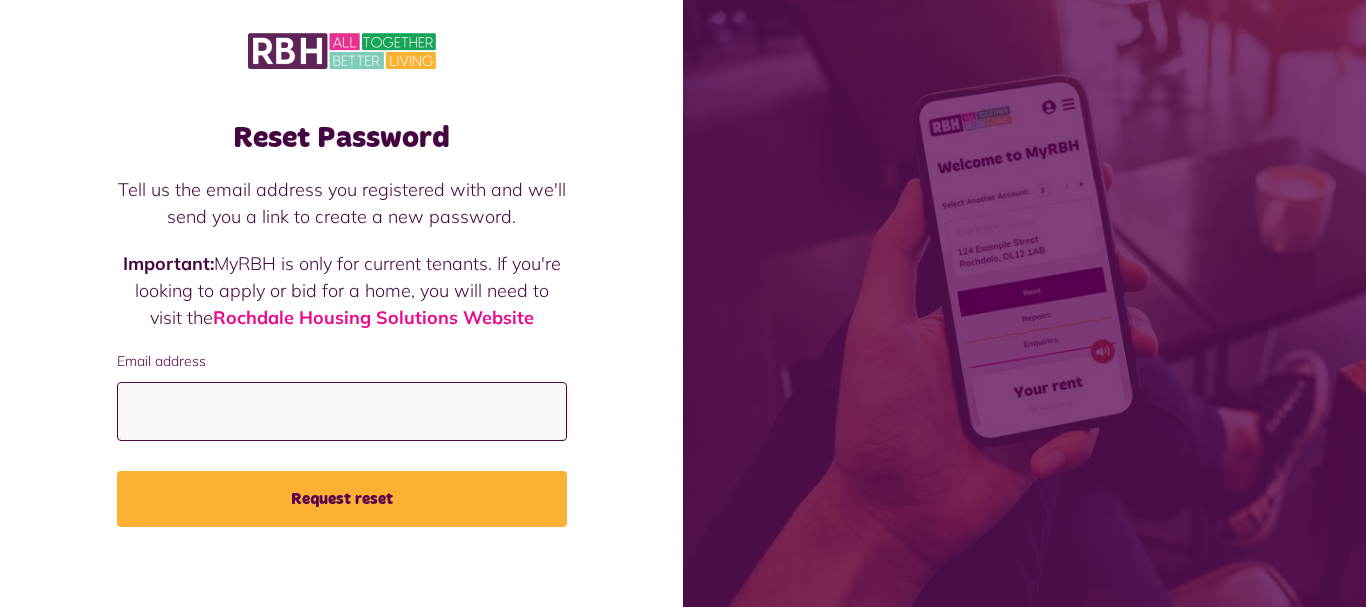 type on "**********" 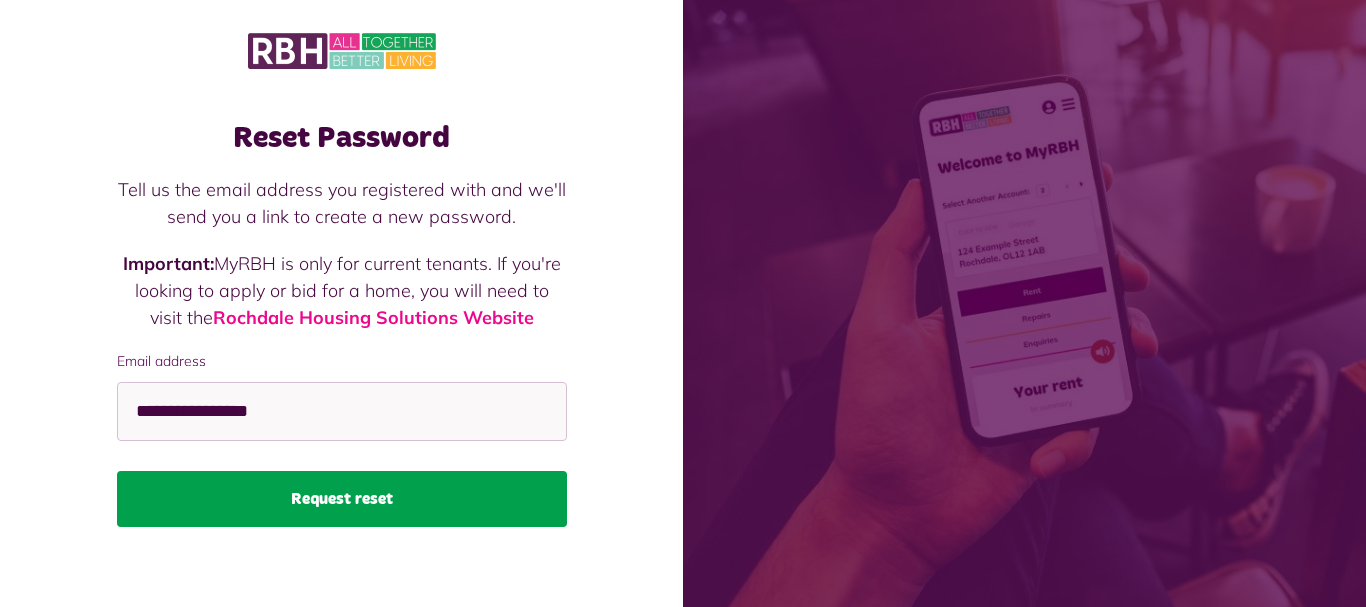 click on "Request reset" at bounding box center (342, 499) 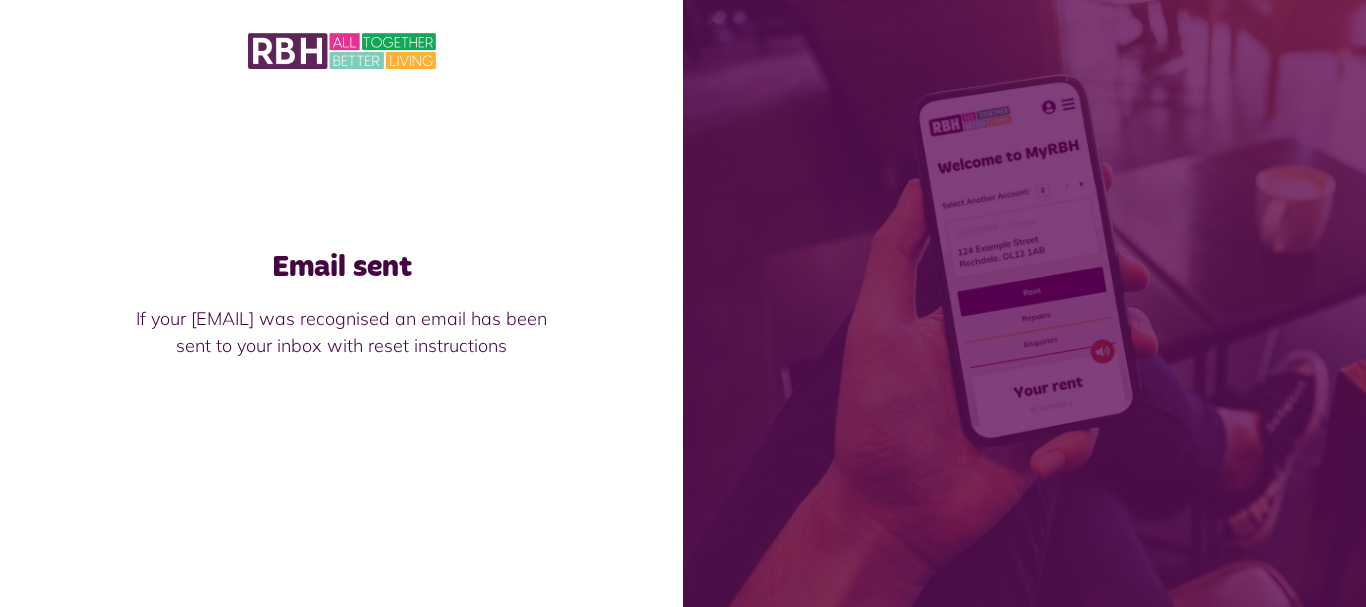 scroll, scrollTop: 0, scrollLeft: 0, axis: both 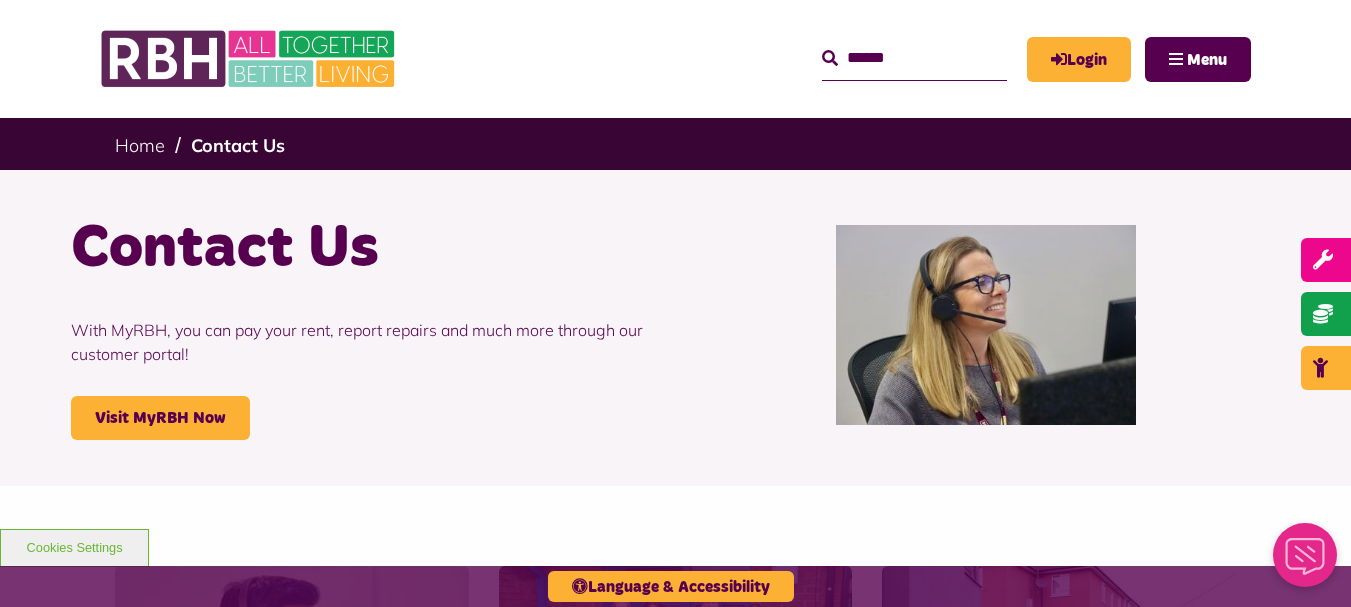 click on "Rochdale Boroughwide Housing Web Assistant Download Messages Close" at bounding box center [1306, 562] 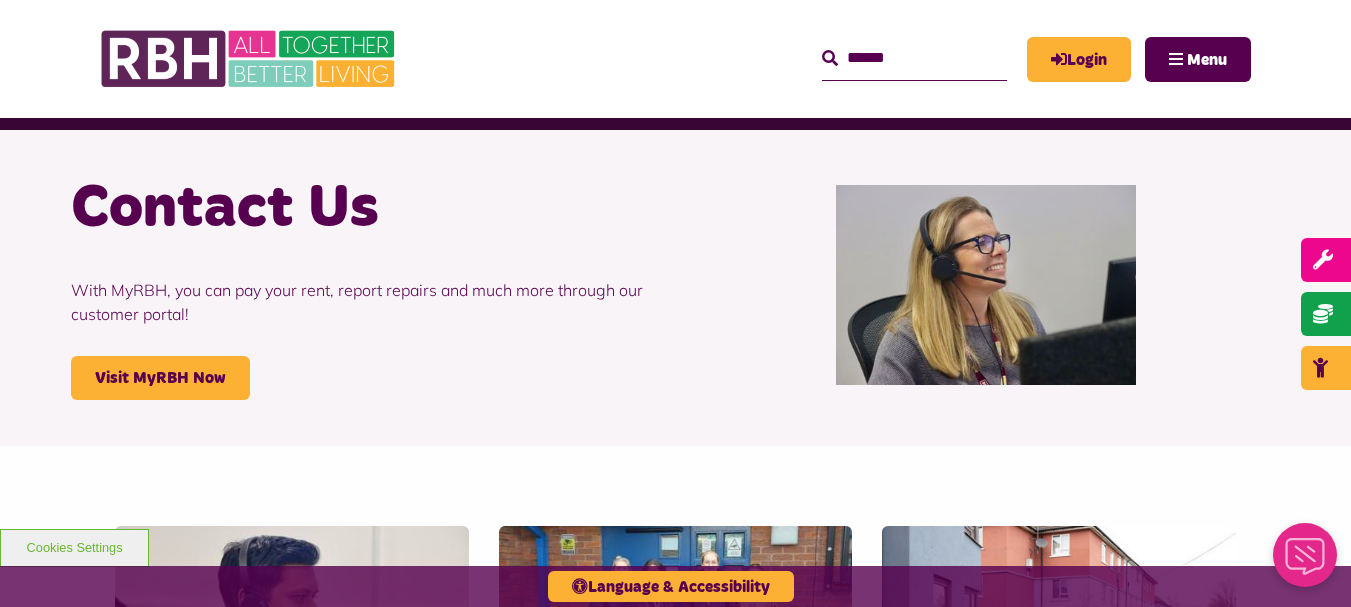 scroll, scrollTop: 53, scrollLeft: 0, axis: vertical 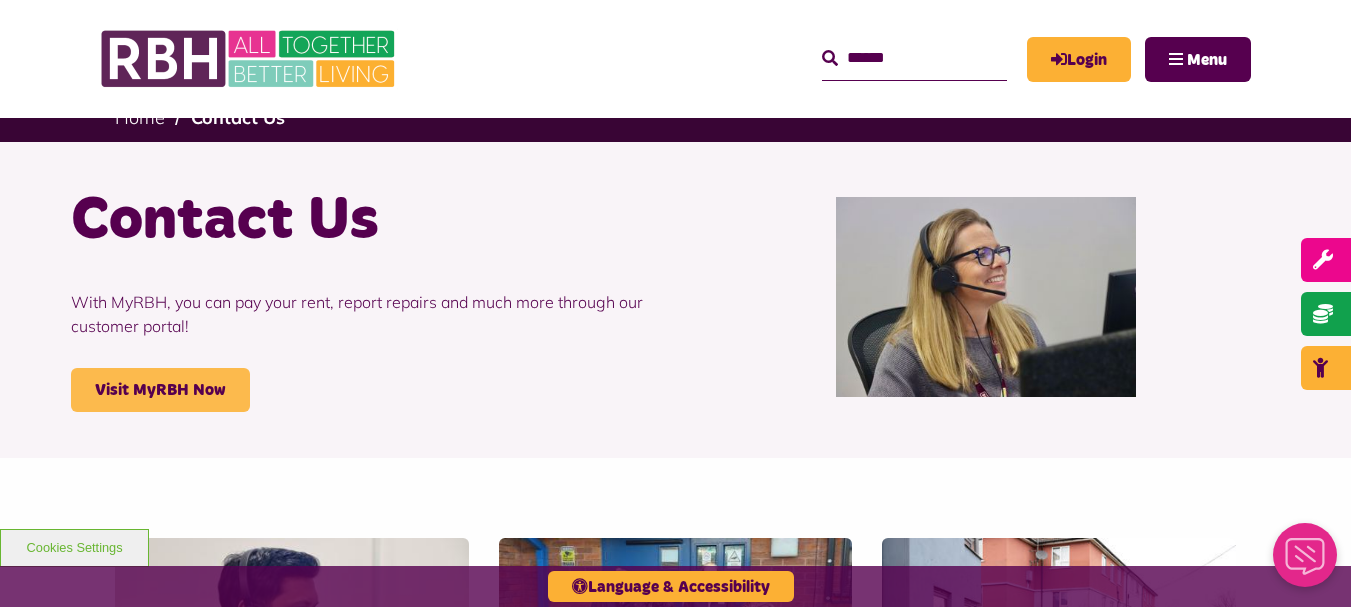 click on "Visit MyRBH Now" at bounding box center (160, 390) 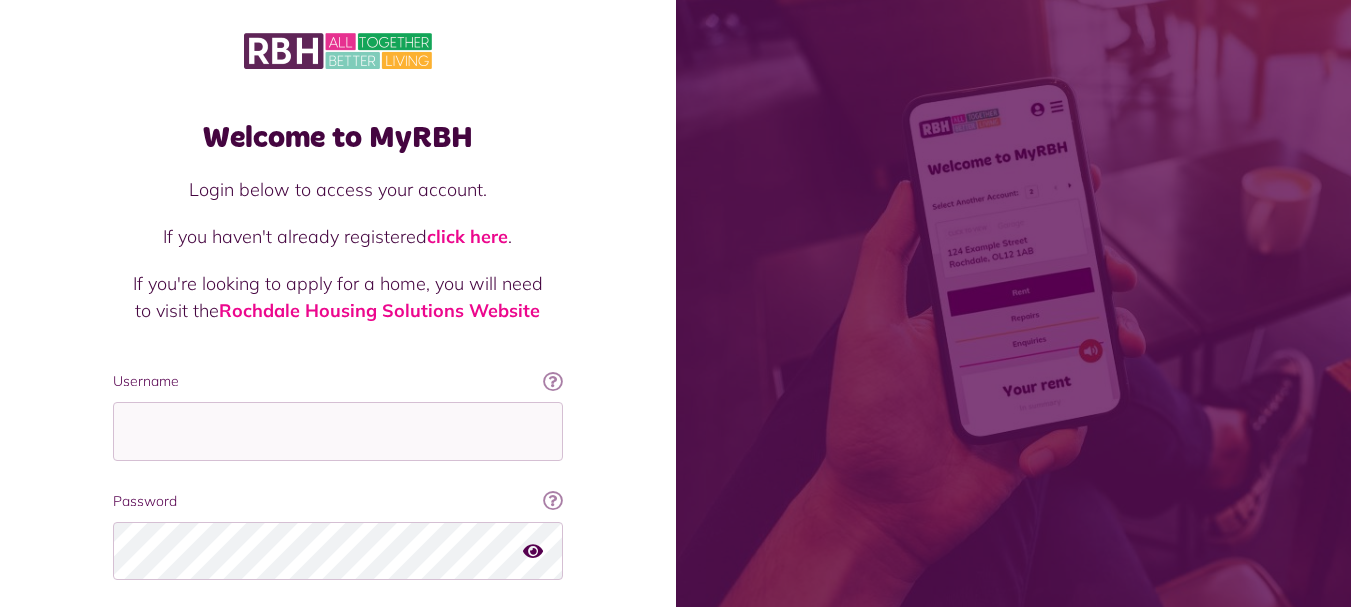 scroll, scrollTop: 0, scrollLeft: 0, axis: both 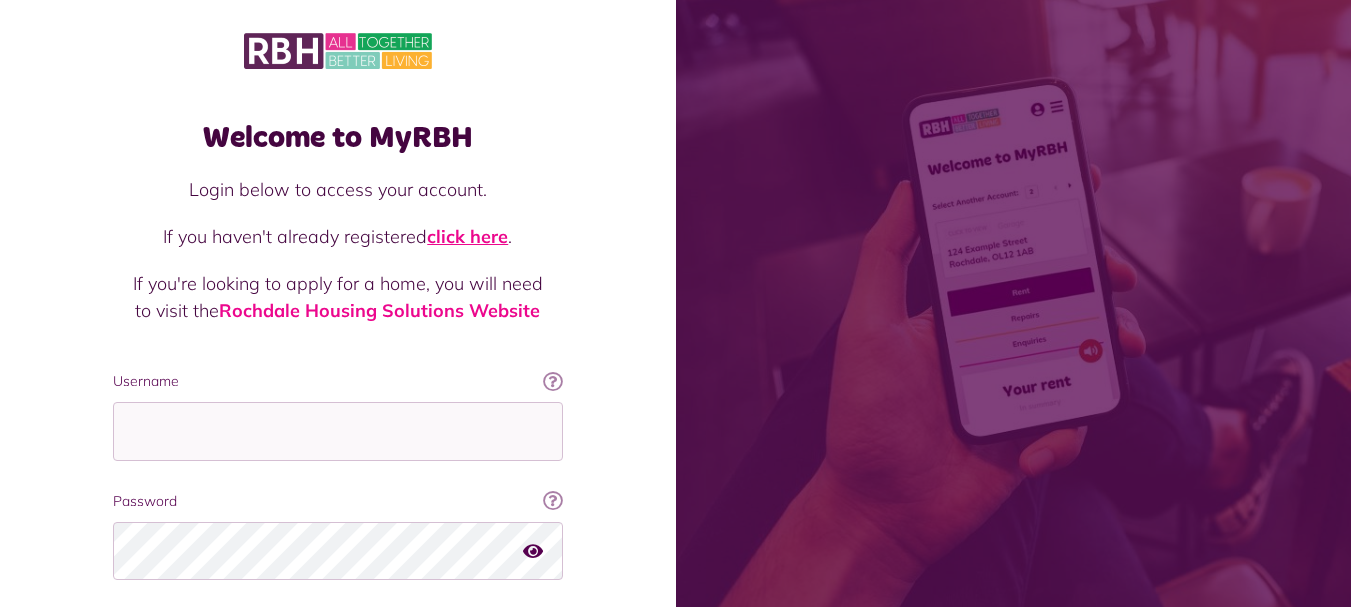 click on "click here" at bounding box center (467, 236) 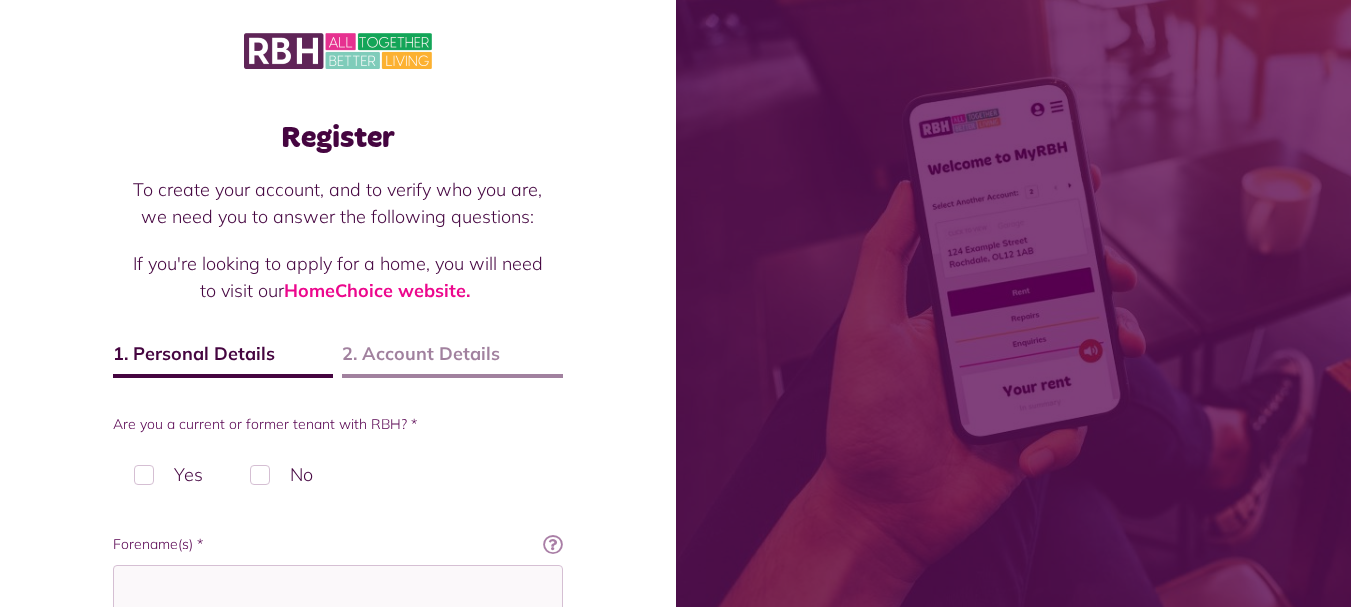 scroll, scrollTop: 0, scrollLeft: 0, axis: both 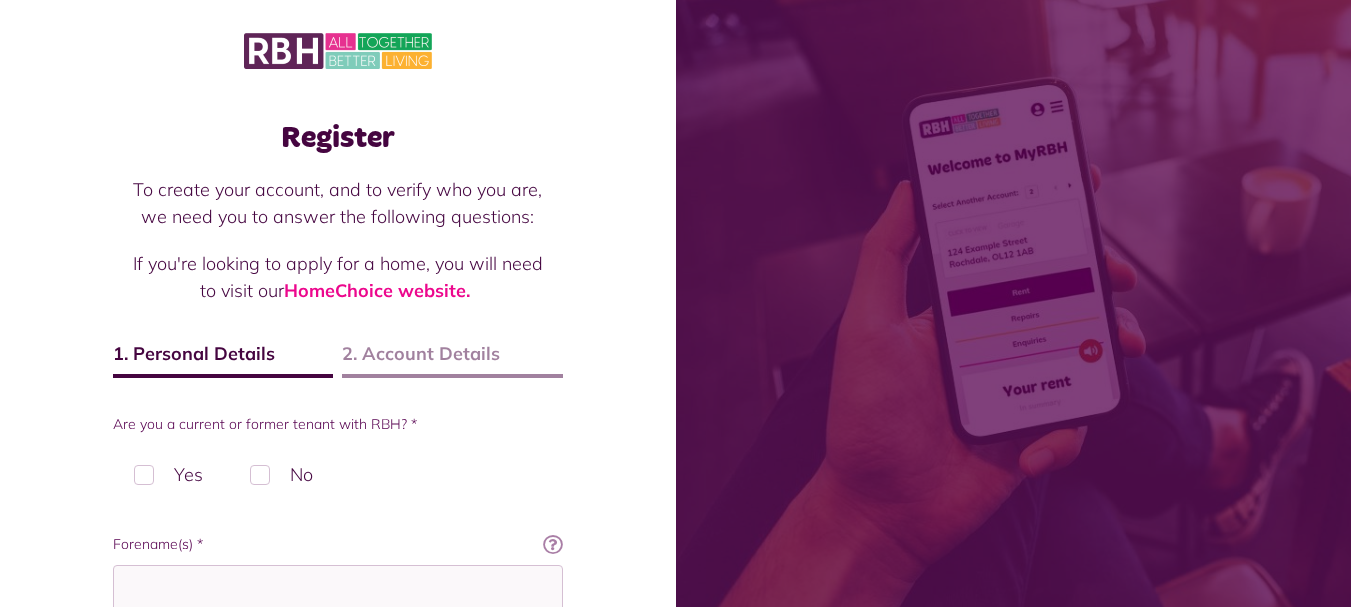 click on "Yes" at bounding box center [168, 474] 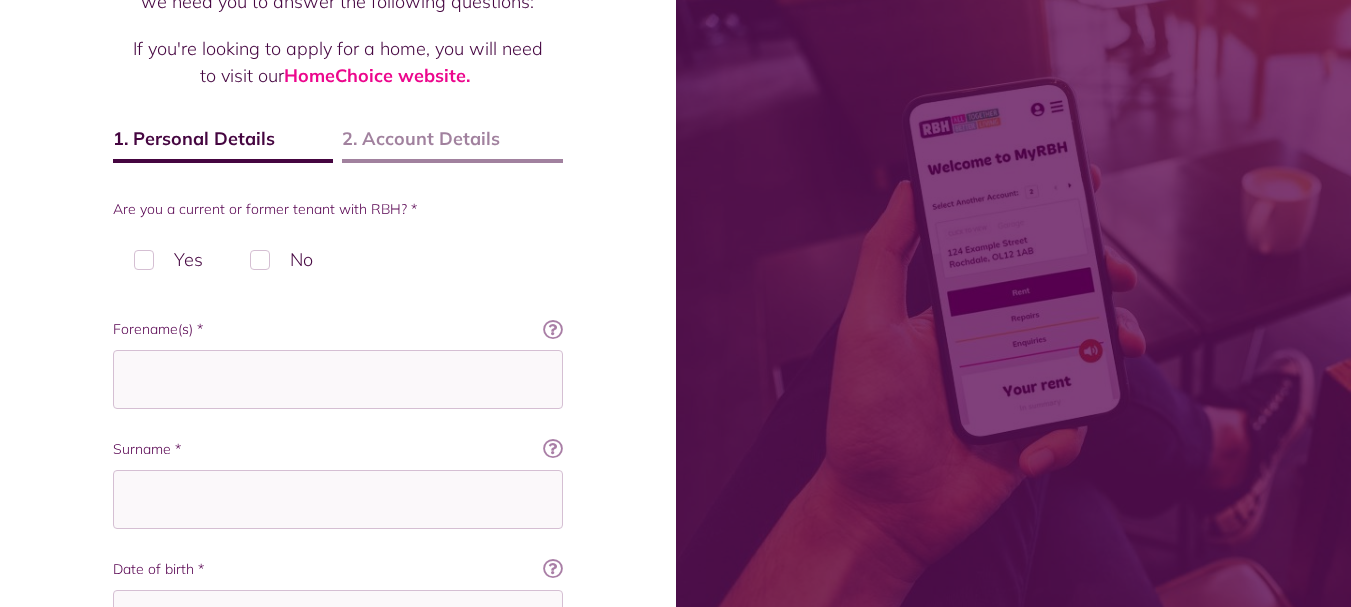 scroll, scrollTop: 328, scrollLeft: 0, axis: vertical 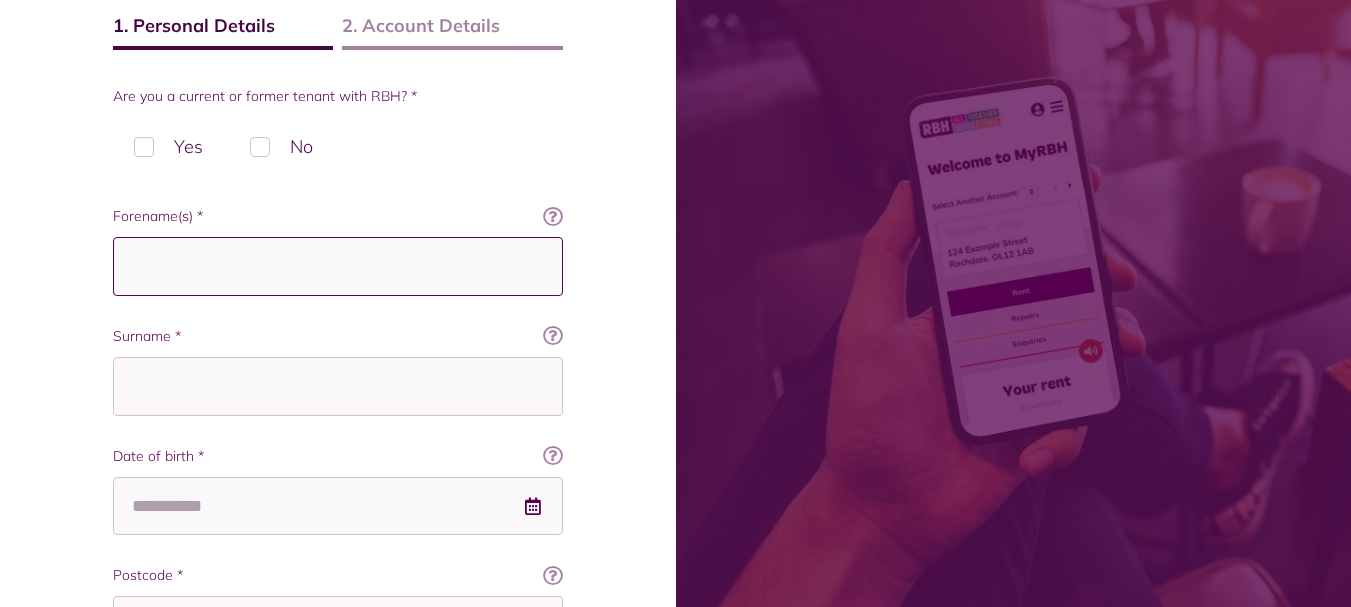 click on "Forename(s) *" at bounding box center (338, 266) 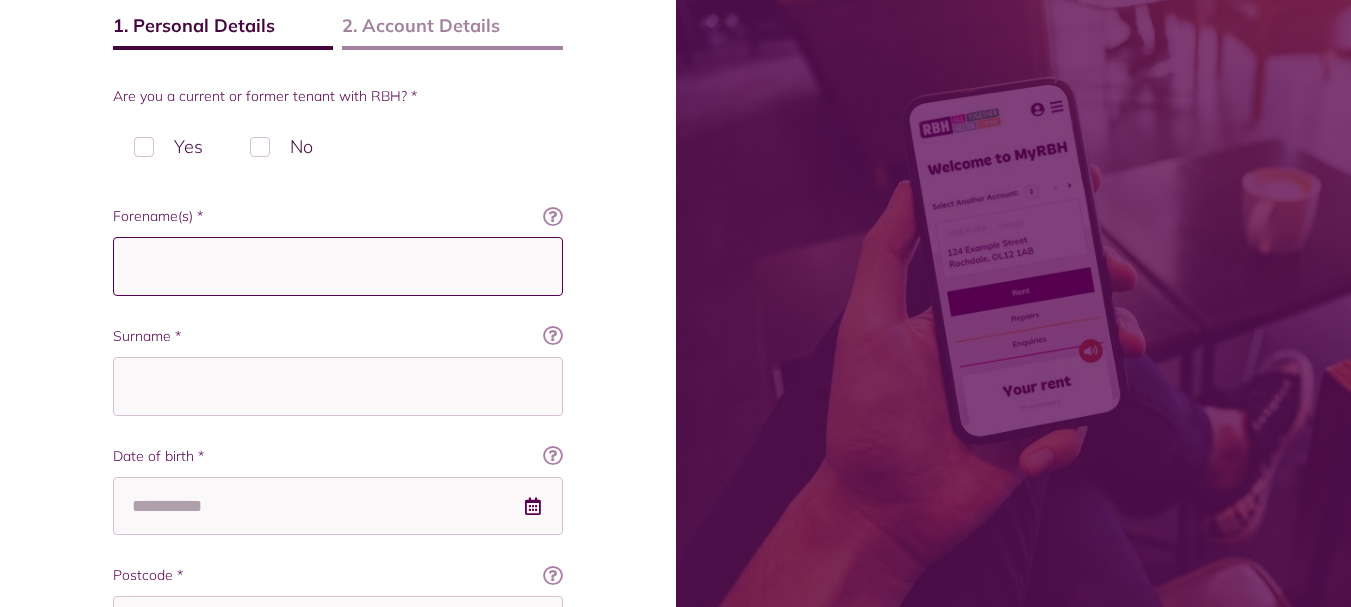 type on "*****" 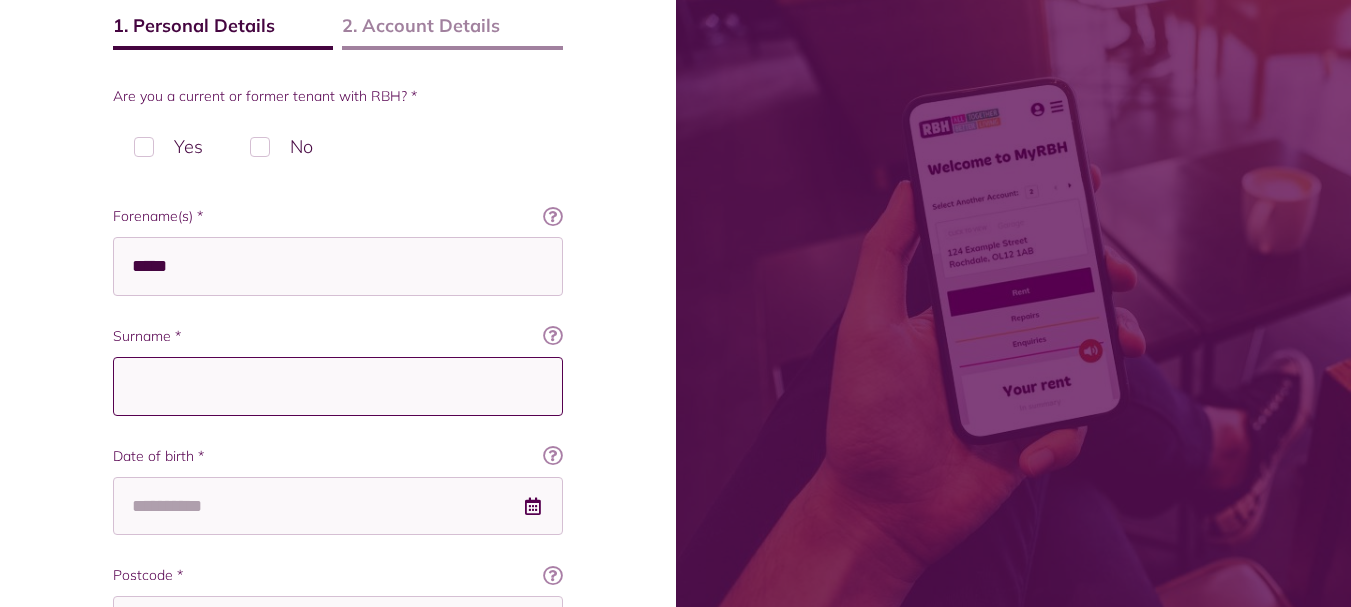type on "******" 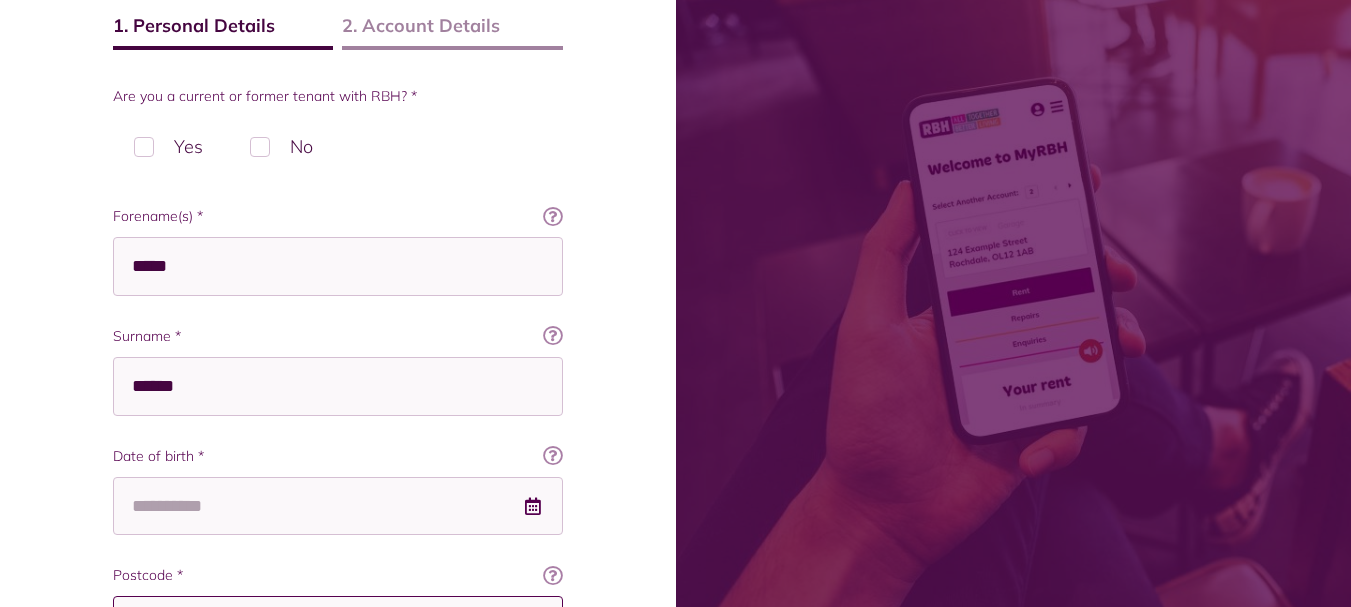 type on "********" 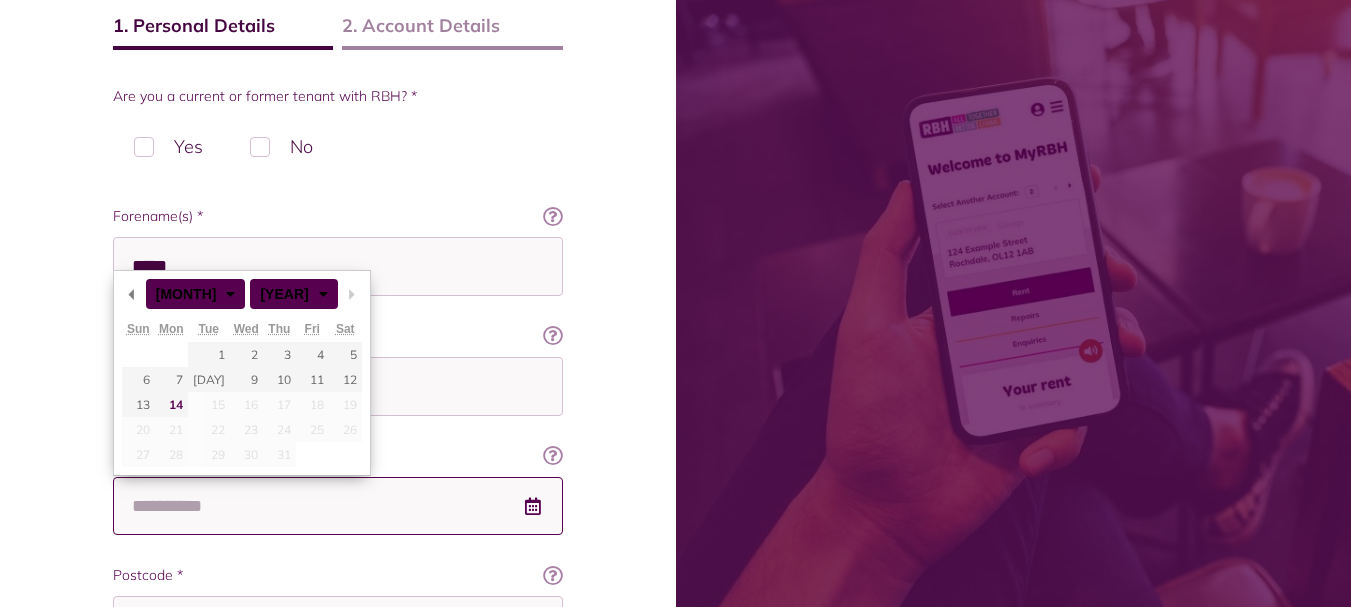 click on "Date of birth *" at bounding box center [338, 506] 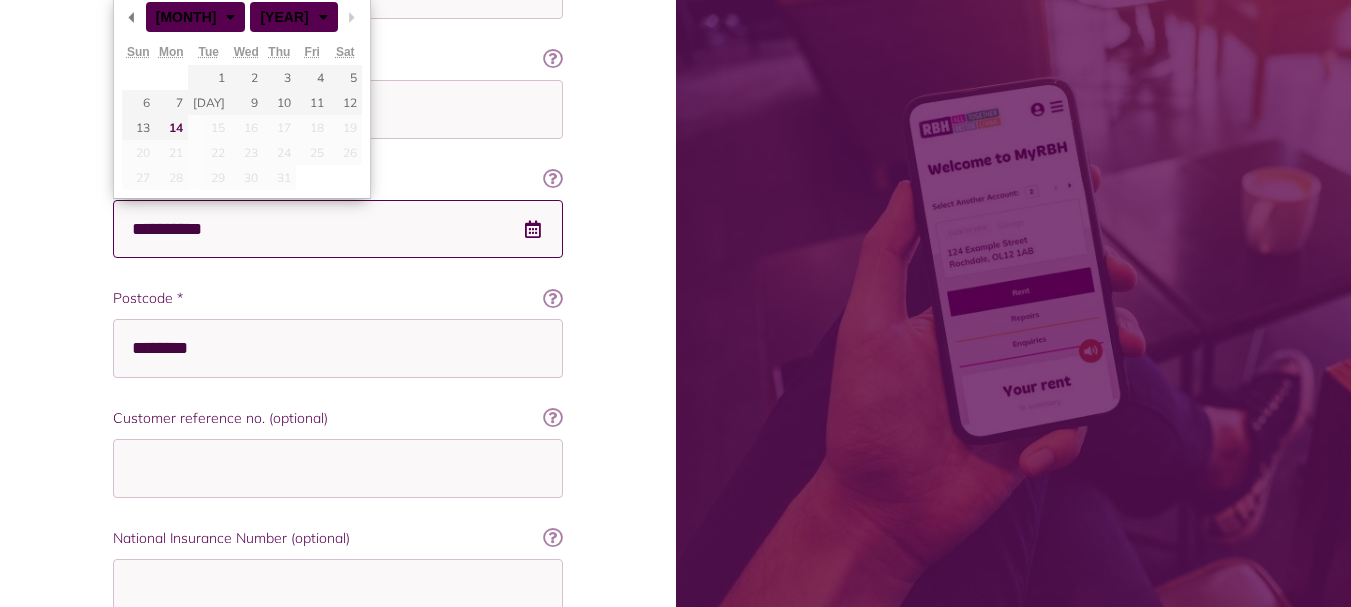 scroll, scrollTop: 668, scrollLeft: 0, axis: vertical 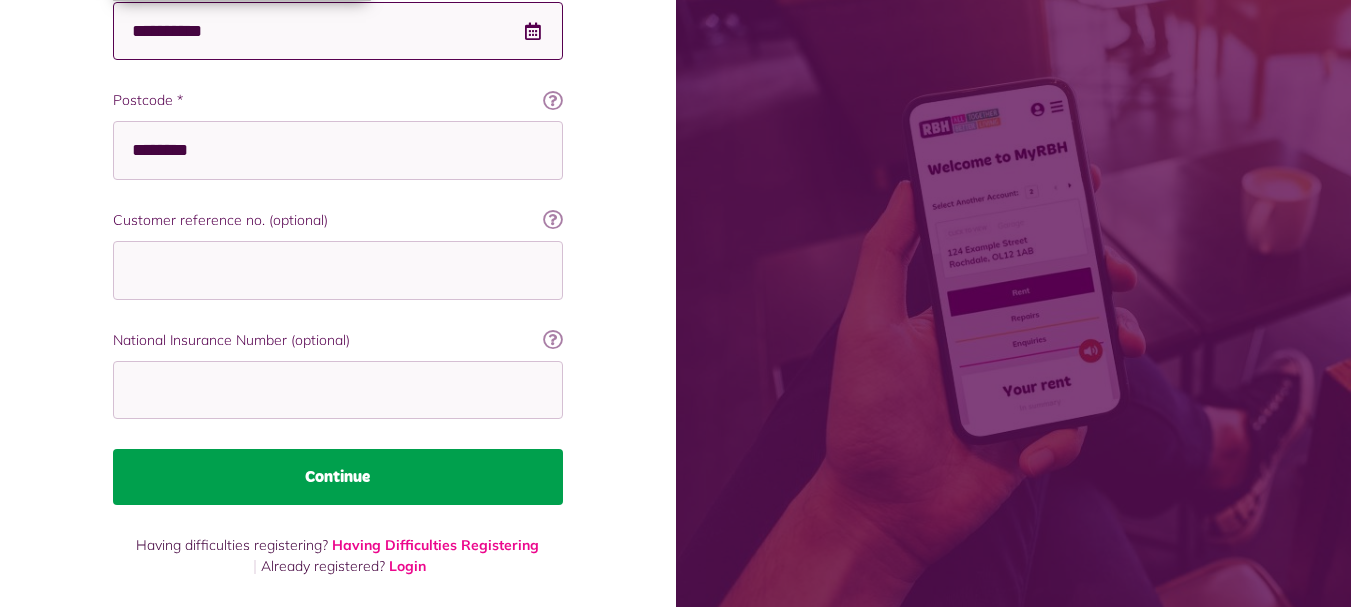 type on "**********" 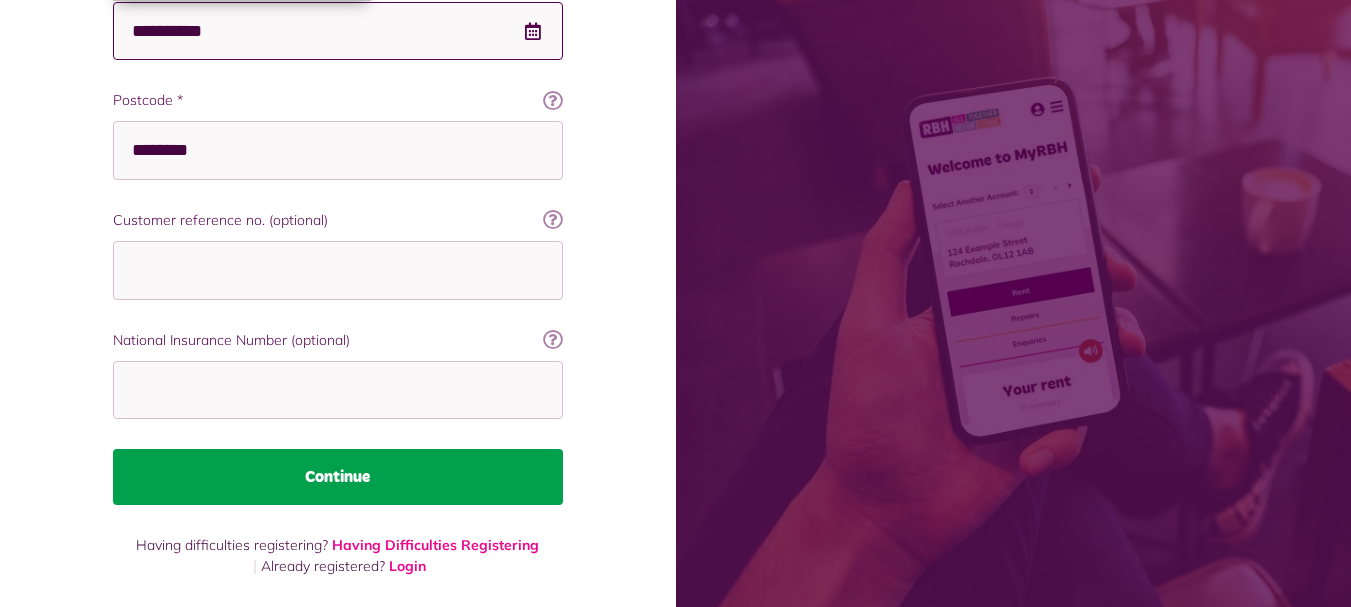 click on "Continue" at bounding box center [338, 477] 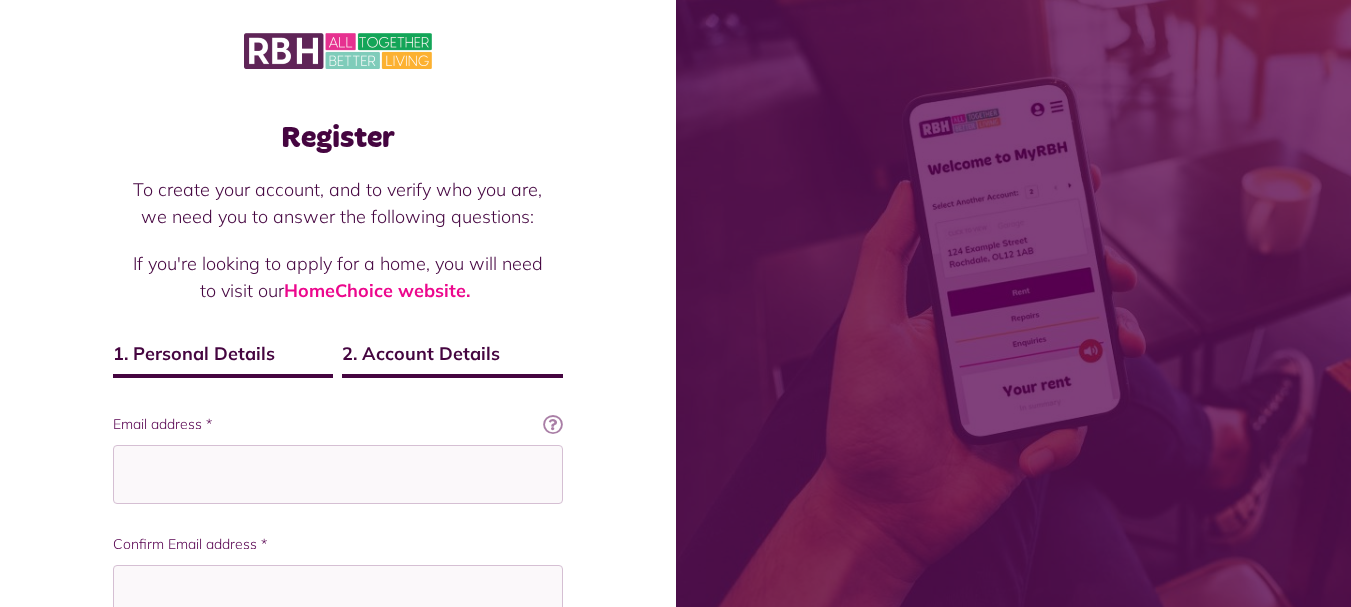 scroll, scrollTop: 0, scrollLeft: 0, axis: both 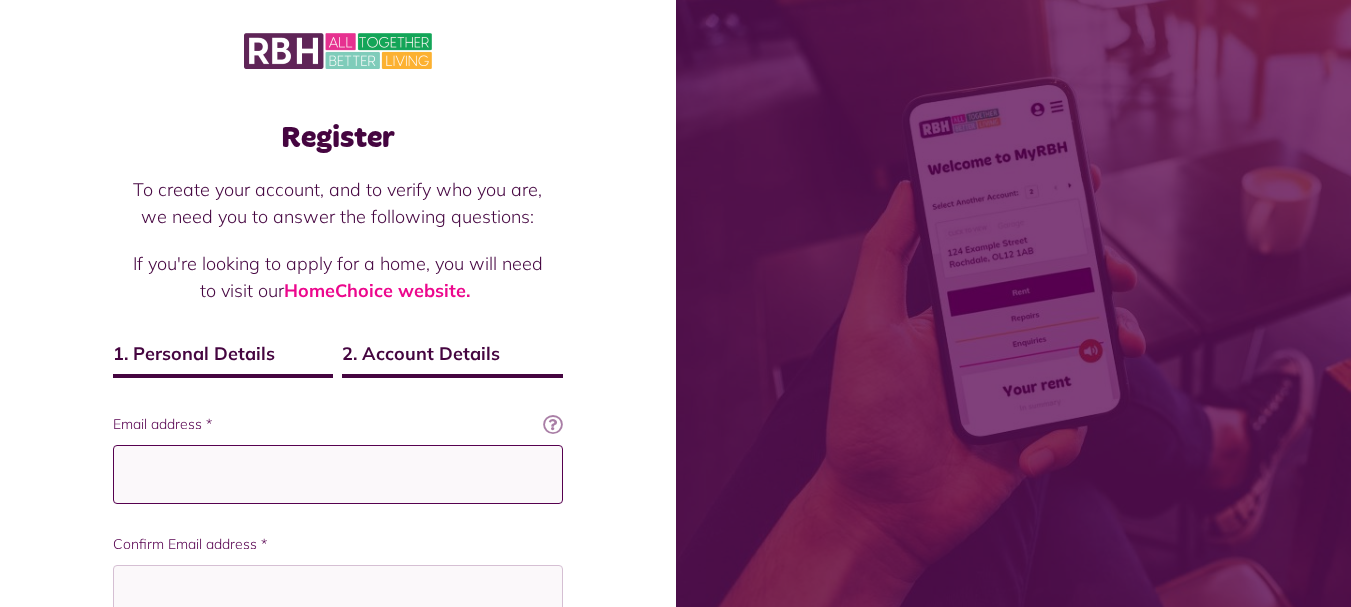 drag, startPoint x: 0, startPoint y: 0, endPoint x: 339, endPoint y: 471, distance: 580.312 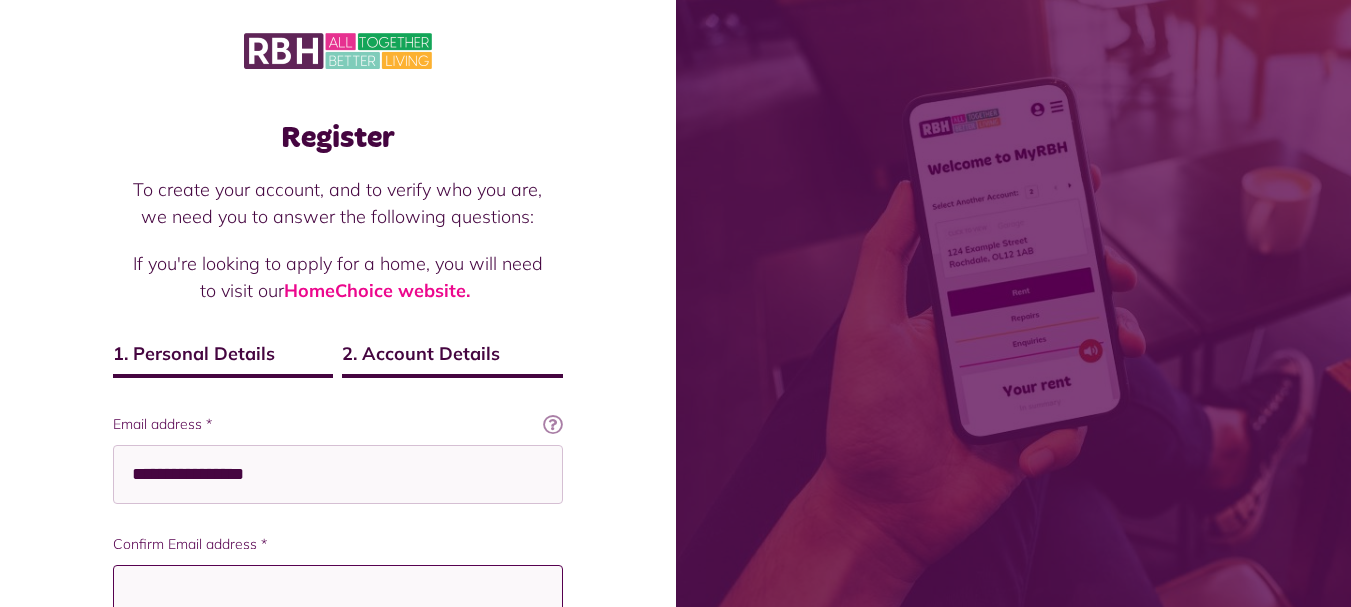 type on "**********" 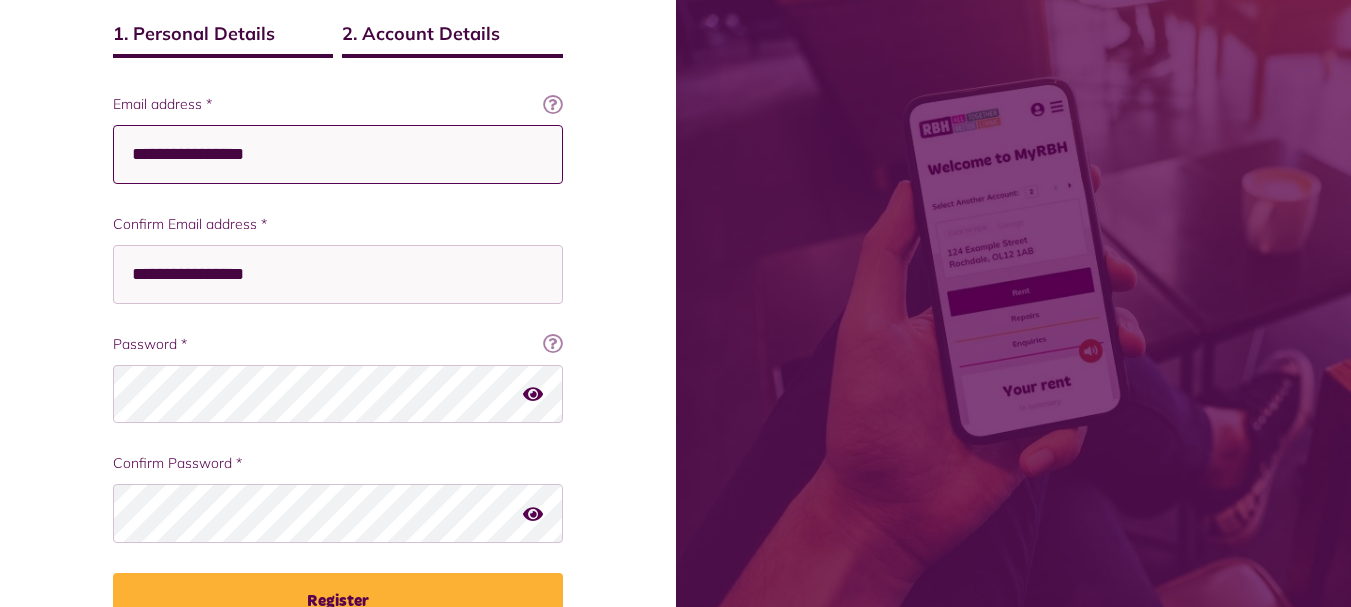 scroll, scrollTop: 395, scrollLeft: 0, axis: vertical 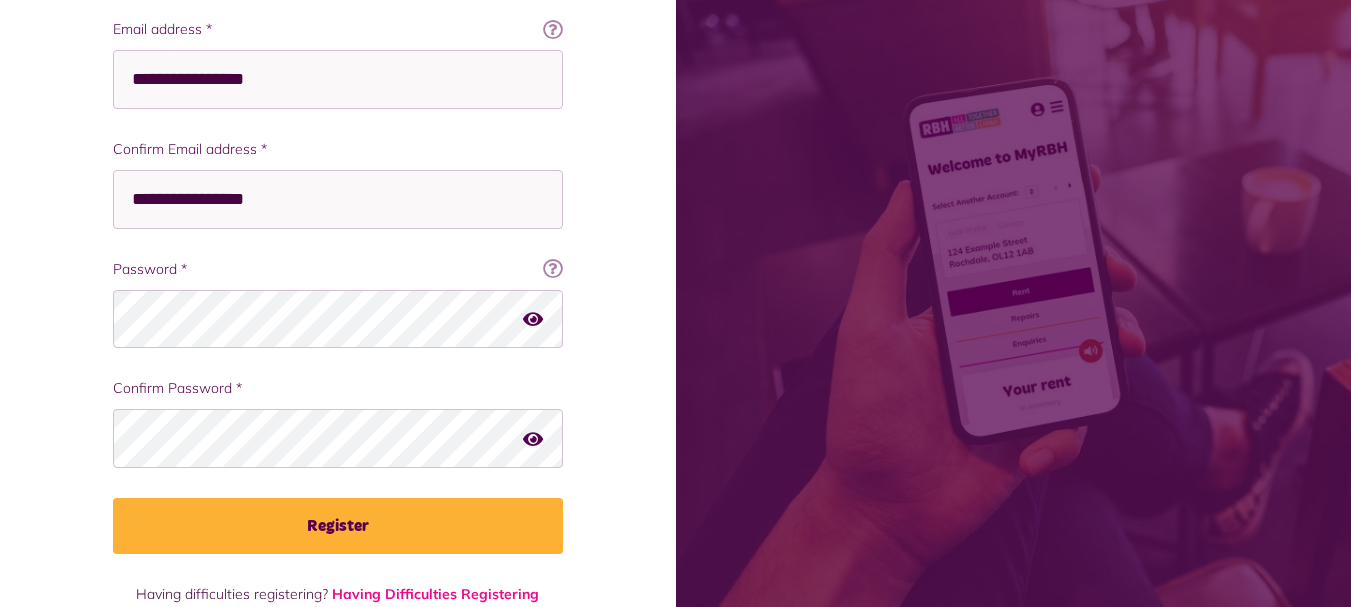 click at bounding box center (533, 318) 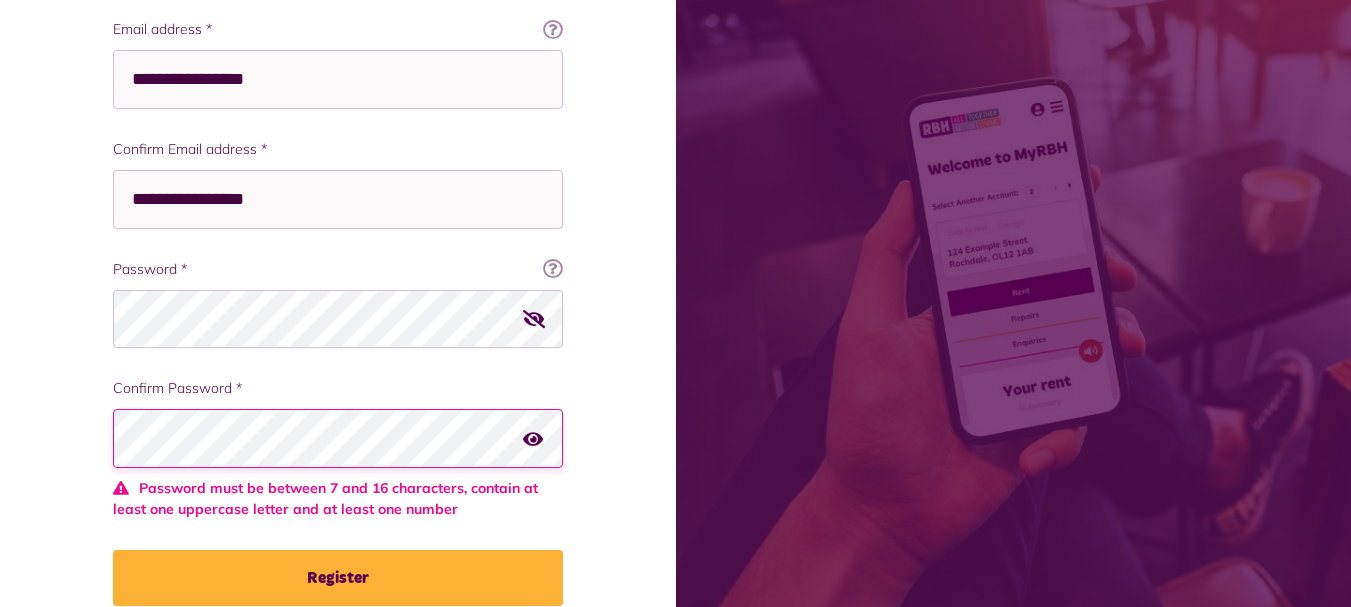 click at bounding box center [533, 438] 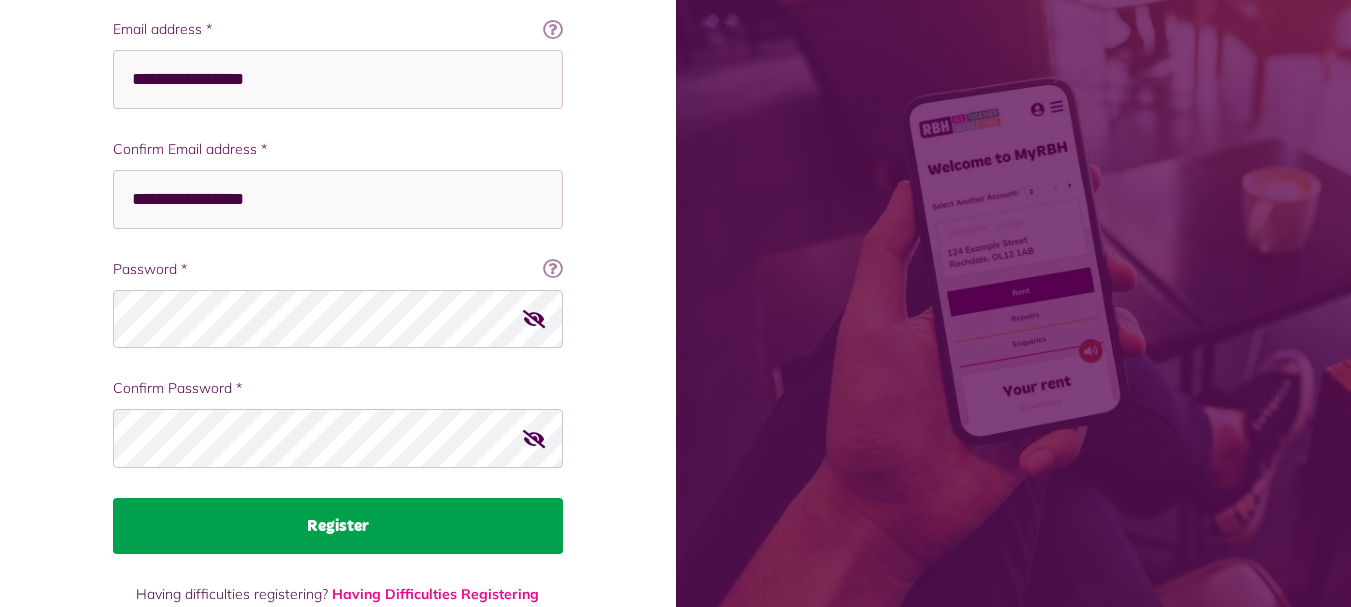 click on "Register" at bounding box center (338, 526) 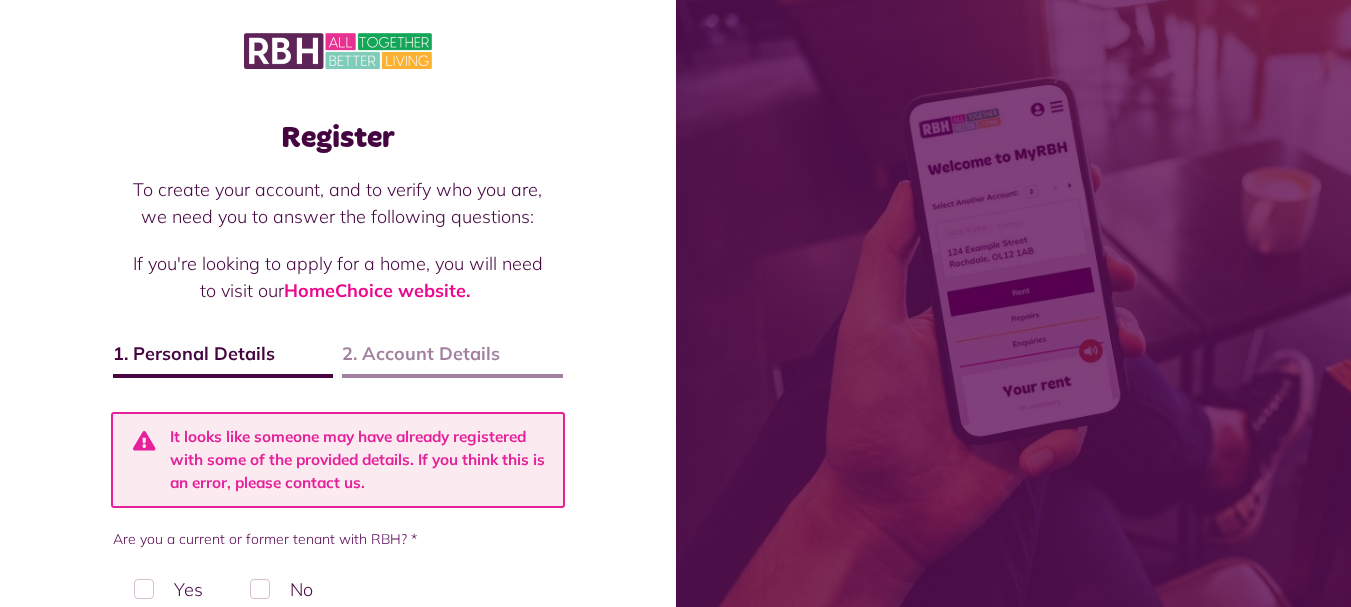 scroll, scrollTop: 0, scrollLeft: 0, axis: both 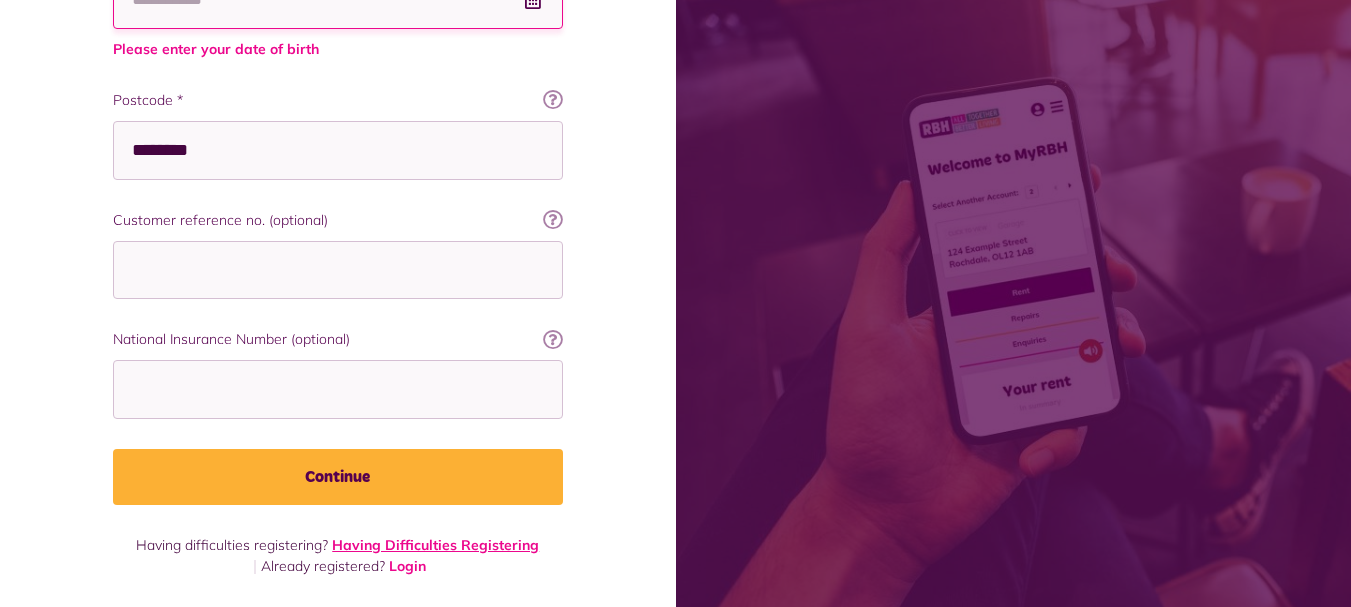 click on "Having Difficulties Registering" at bounding box center (435, 545) 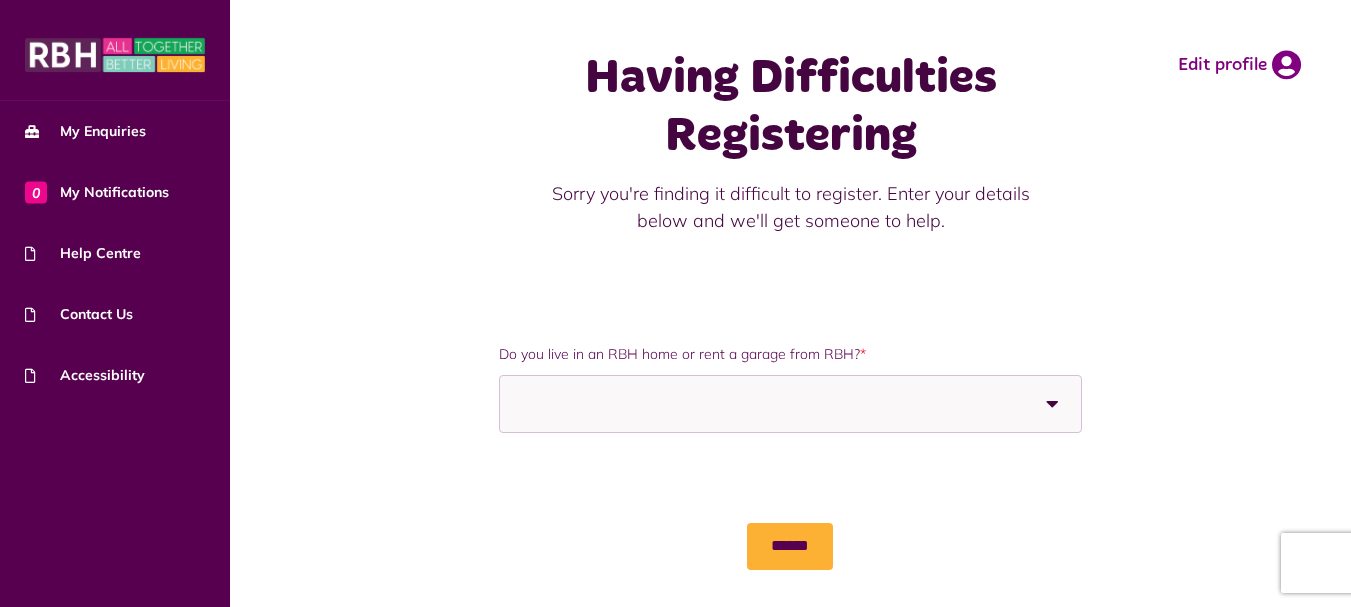 scroll, scrollTop: 0, scrollLeft: 0, axis: both 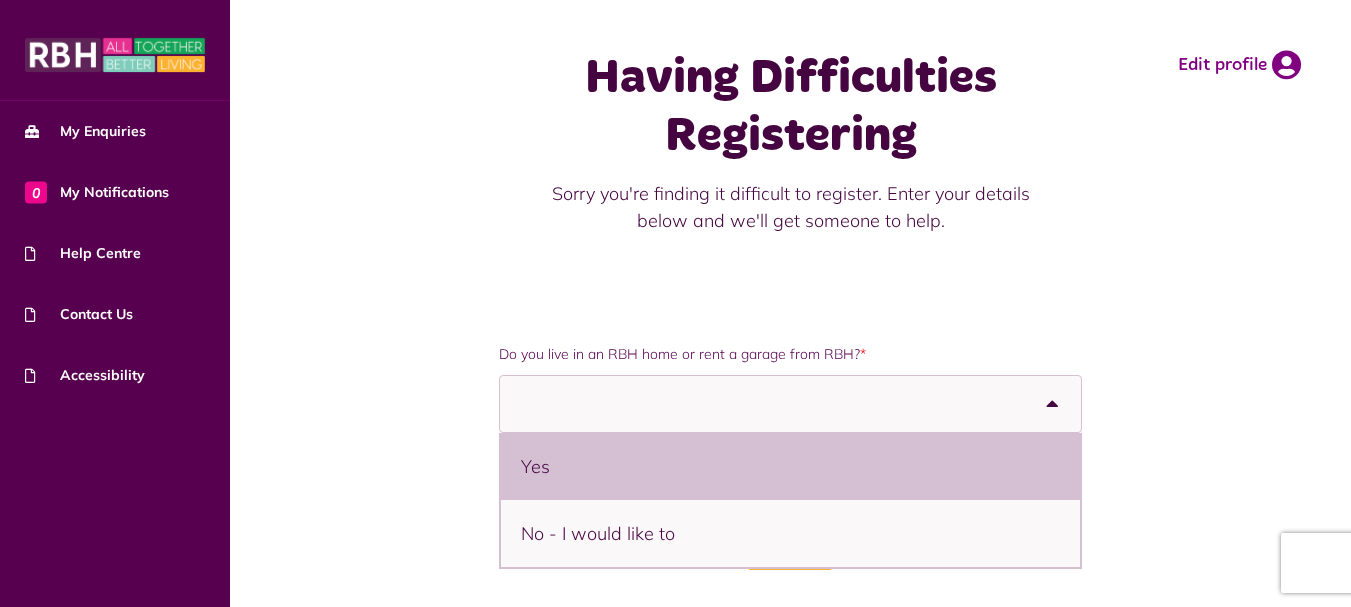 click on "Yes" at bounding box center [790, 466] 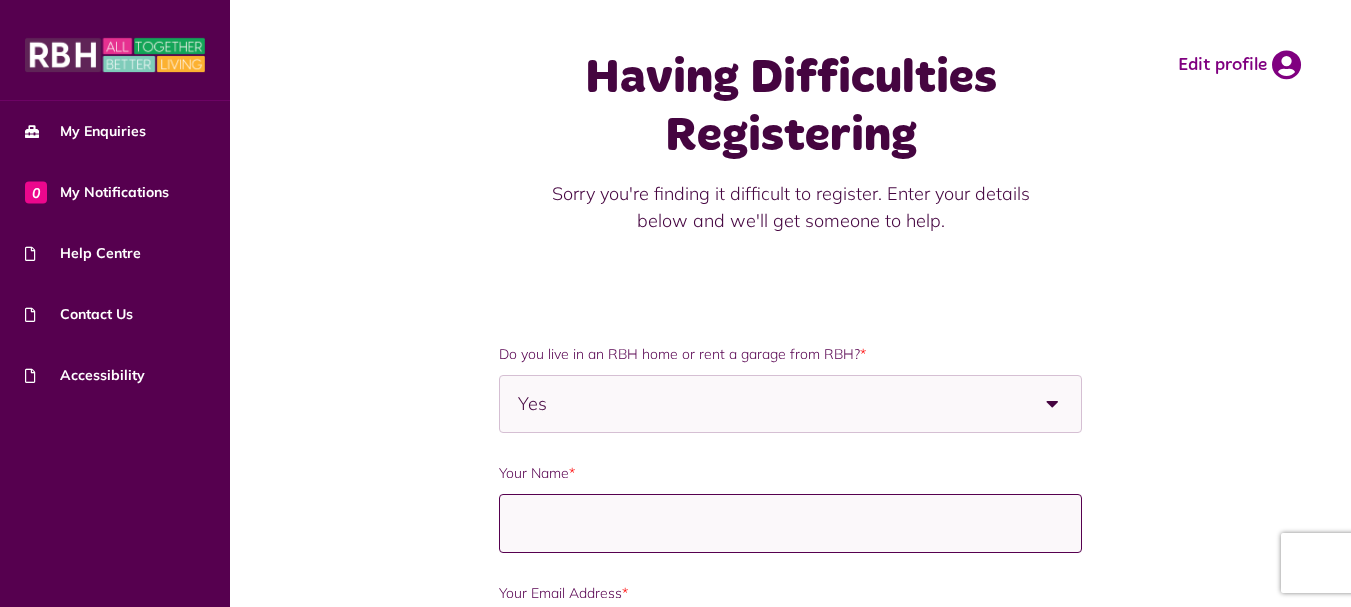 click on "Your Name                                              *" at bounding box center (790, 523) 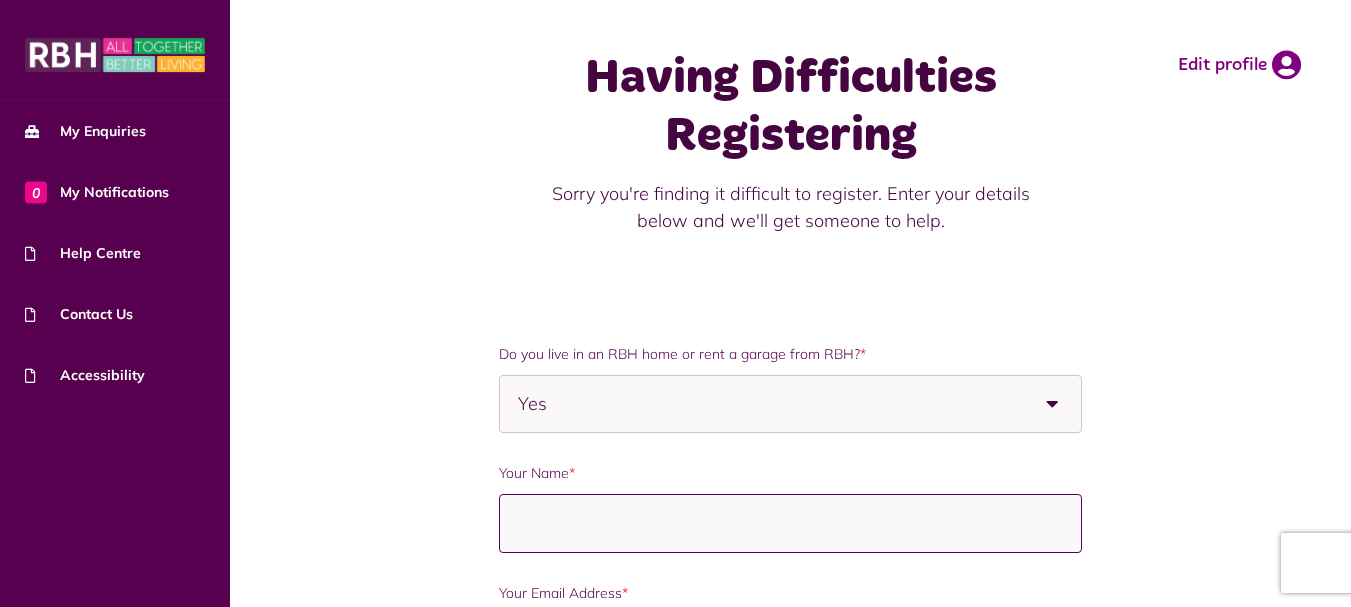 type on "**********" 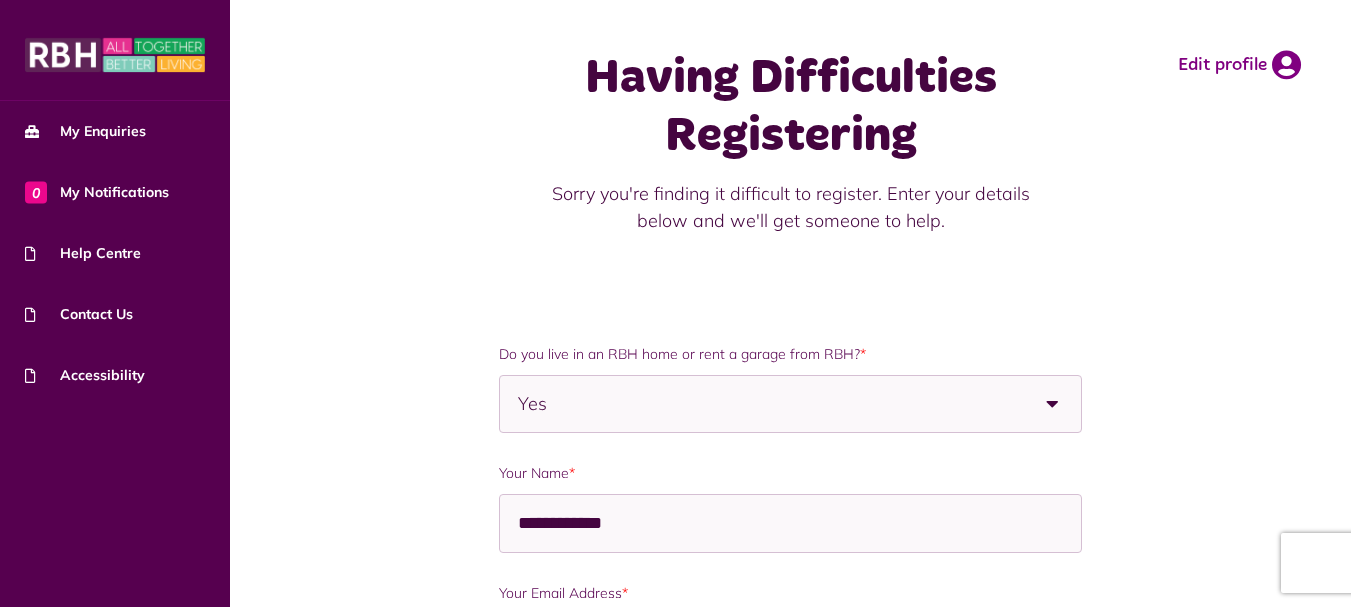type on "**********" 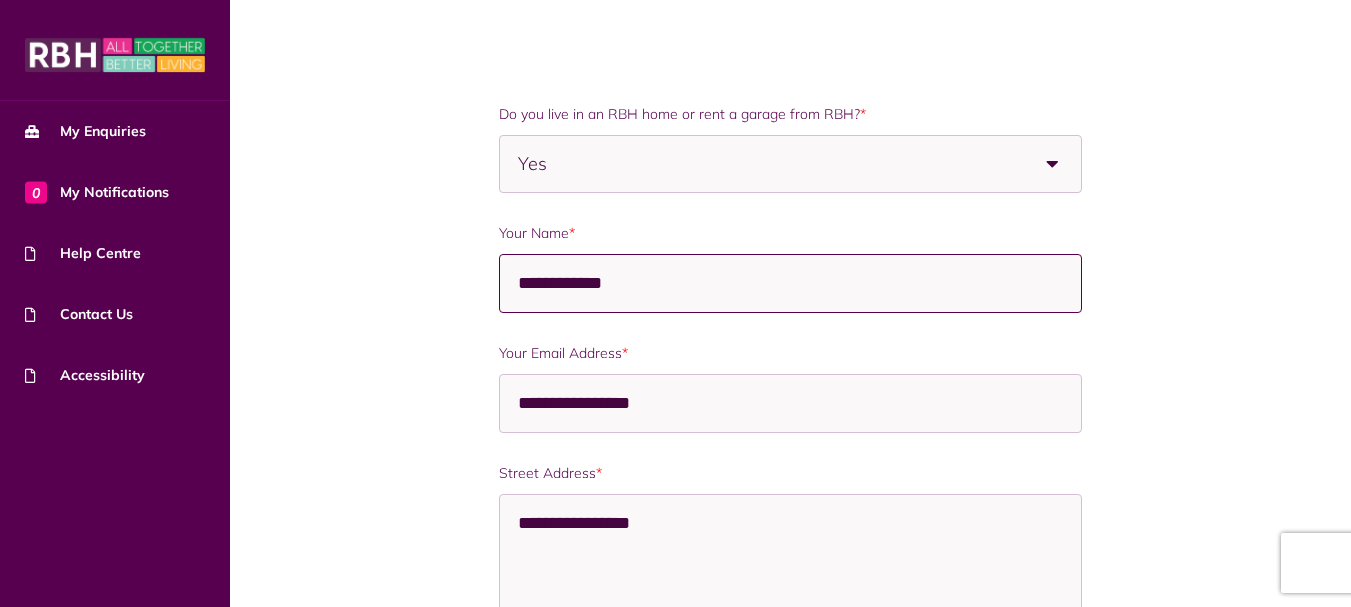 scroll, scrollTop: 328, scrollLeft: 0, axis: vertical 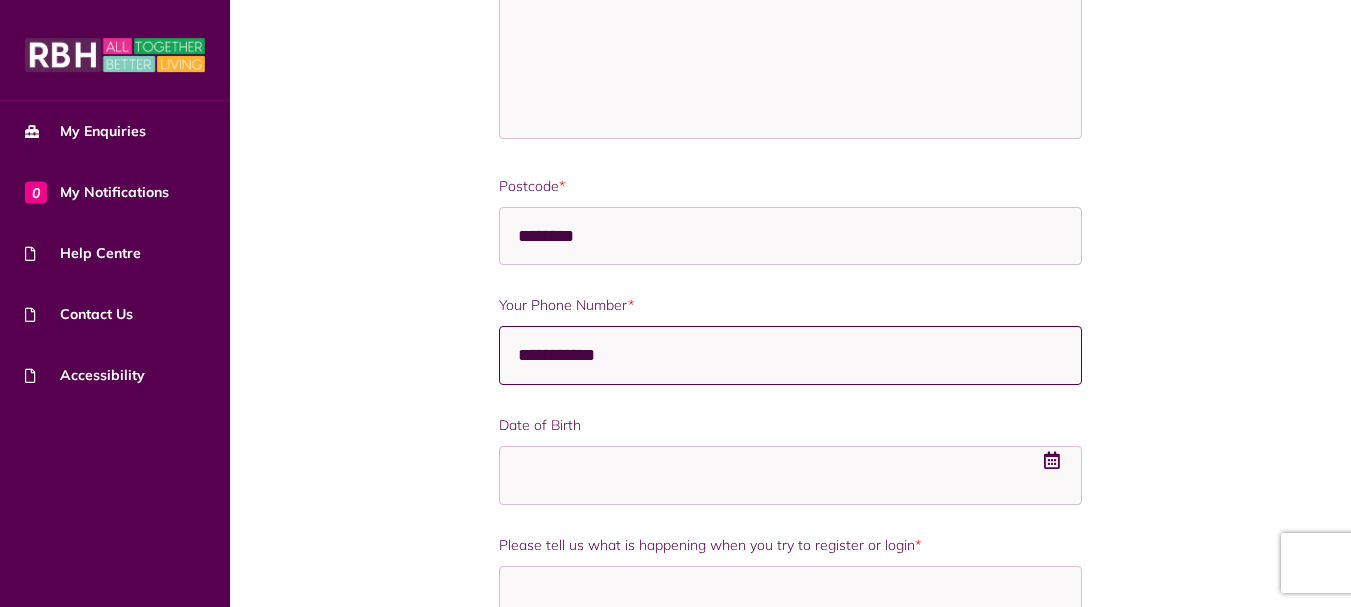 click on "**********" at bounding box center [790, 355] 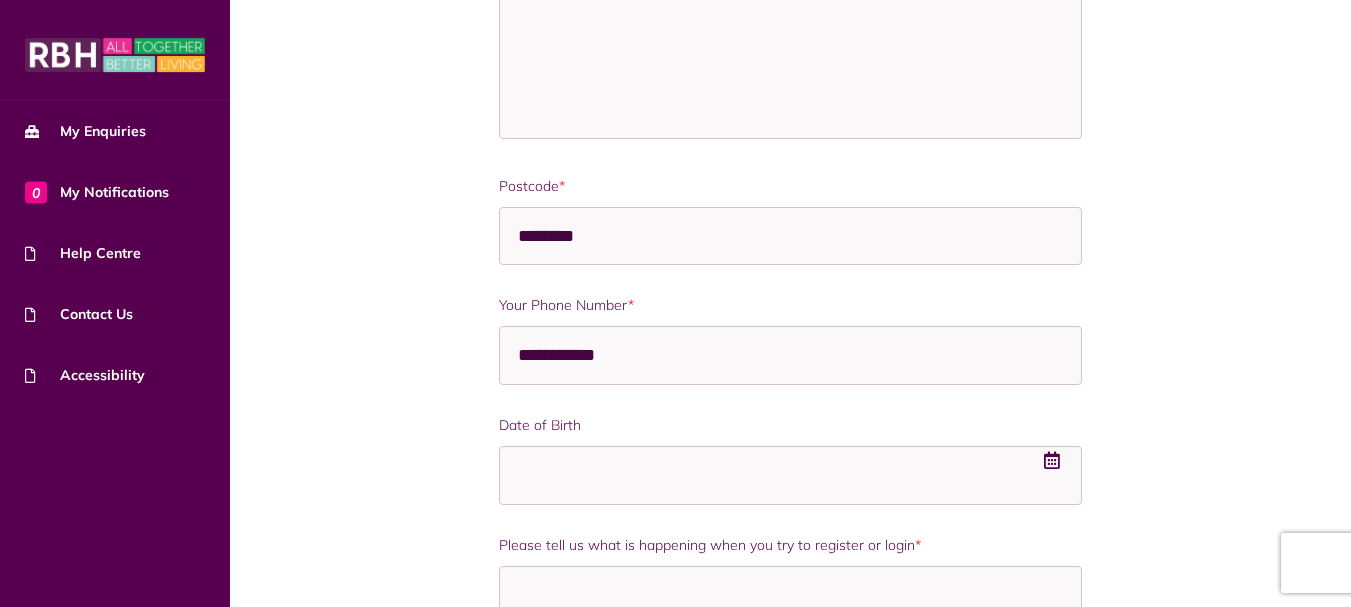 click on "**********" at bounding box center [790, 289] 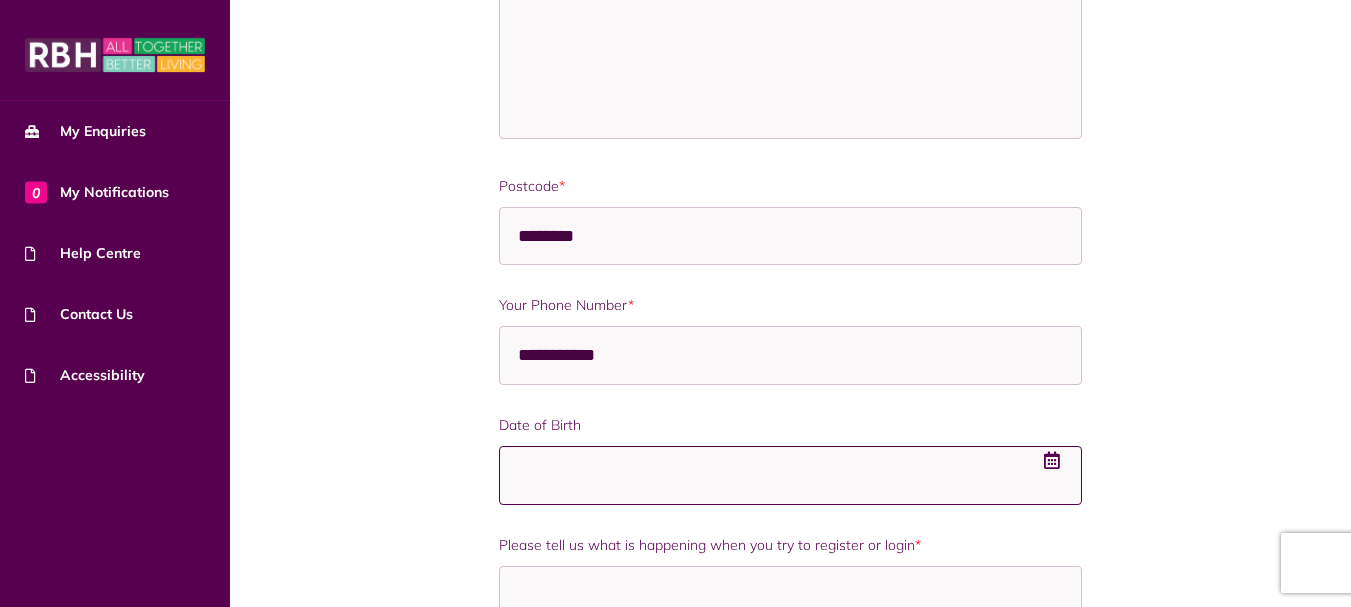 click at bounding box center [790, 475] 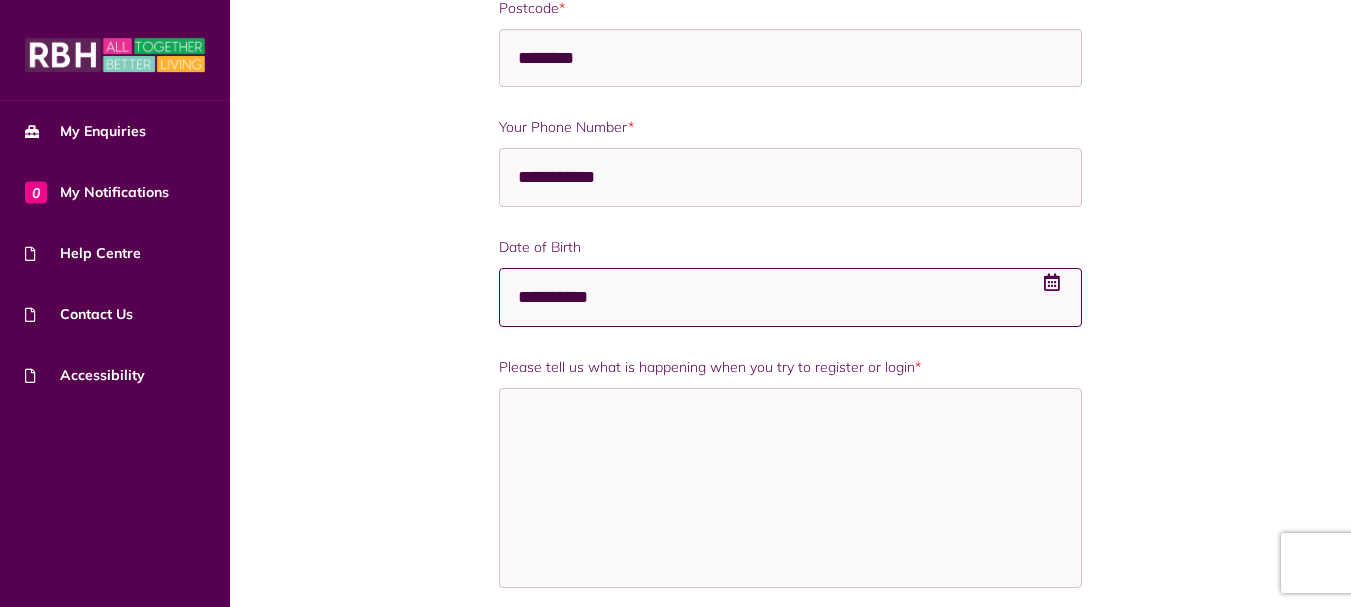 scroll, scrollTop: 1073, scrollLeft: 0, axis: vertical 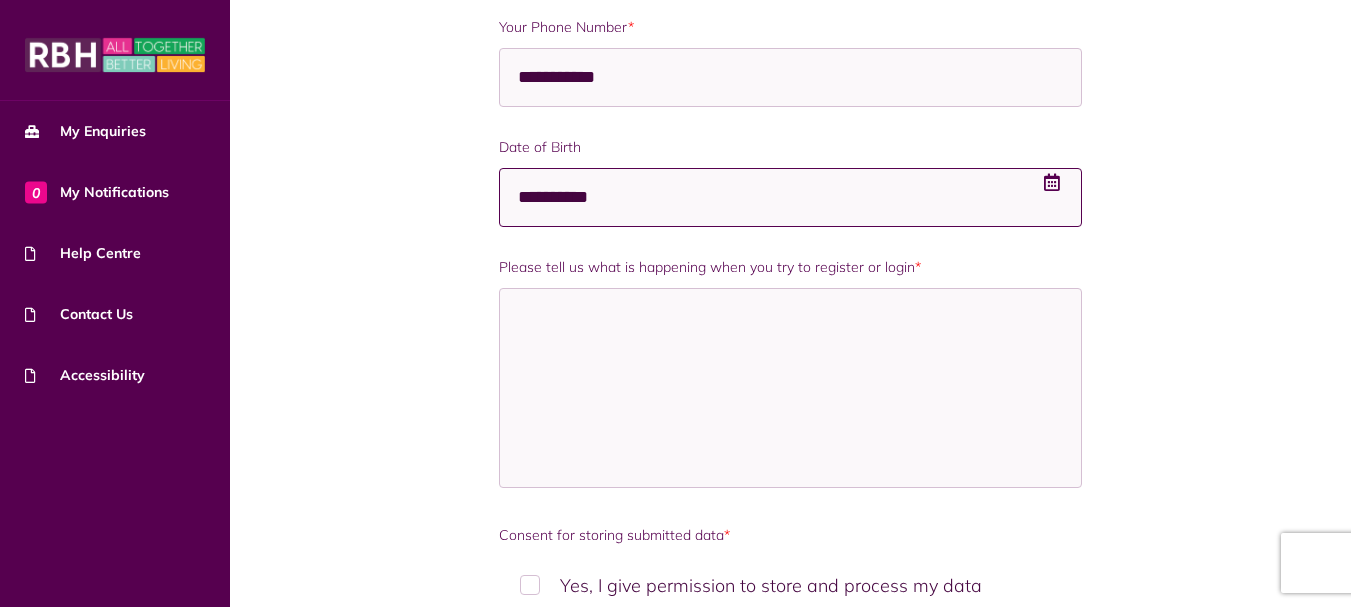 type on "**********" 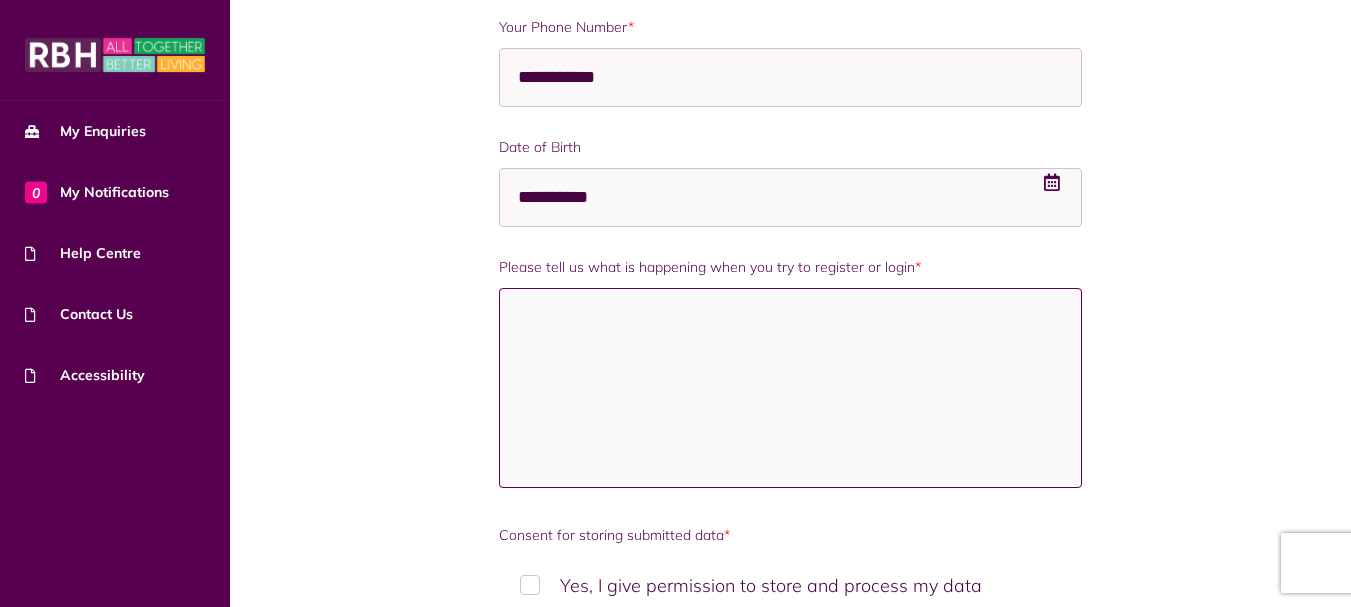 click on "Please tell us what is happening when you try to register or login                                              *" at bounding box center (790, 388) 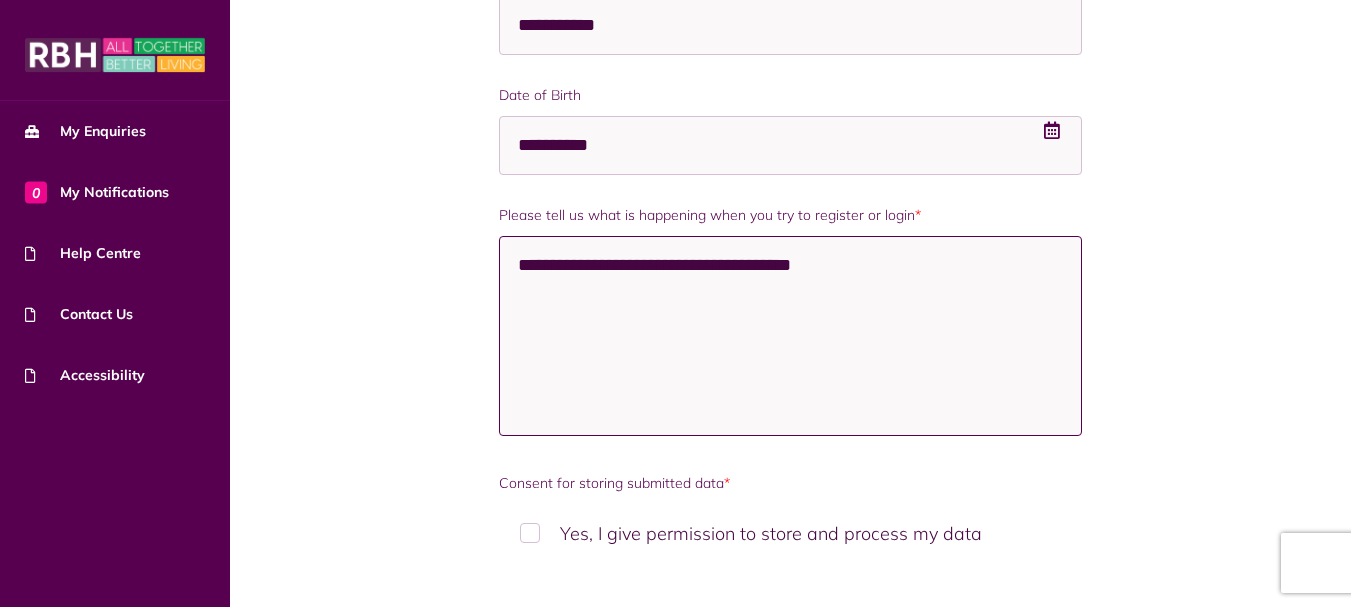 scroll, scrollTop: 1225, scrollLeft: 0, axis: vertical 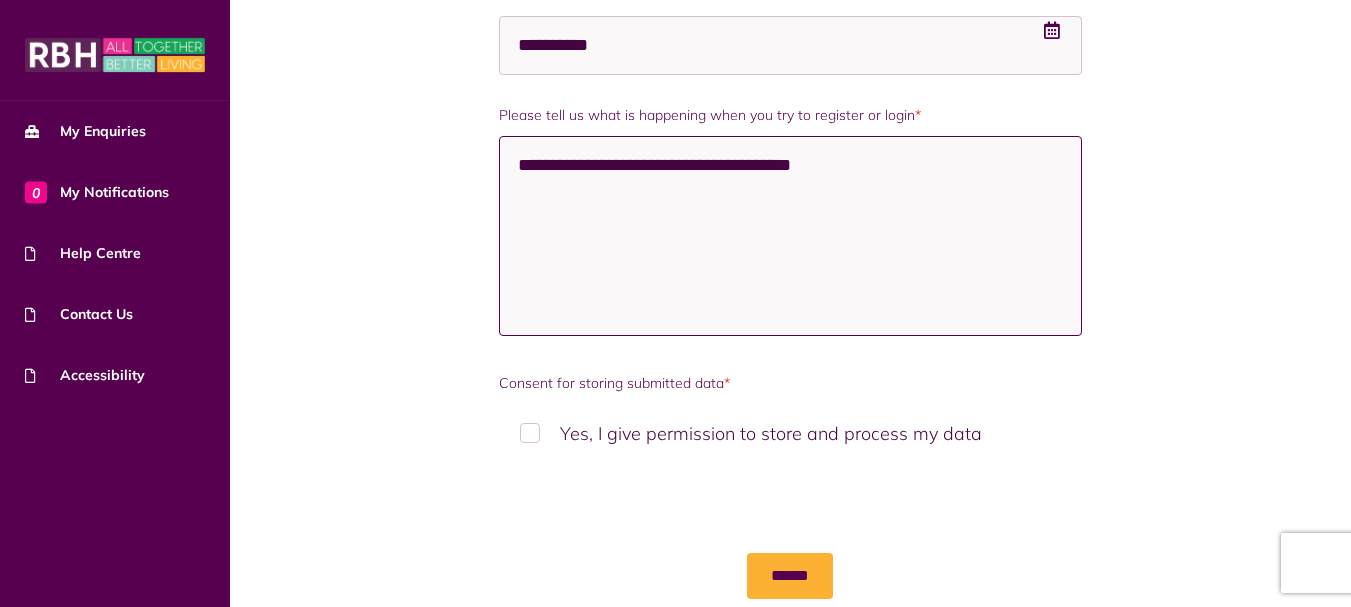 type on "**********" 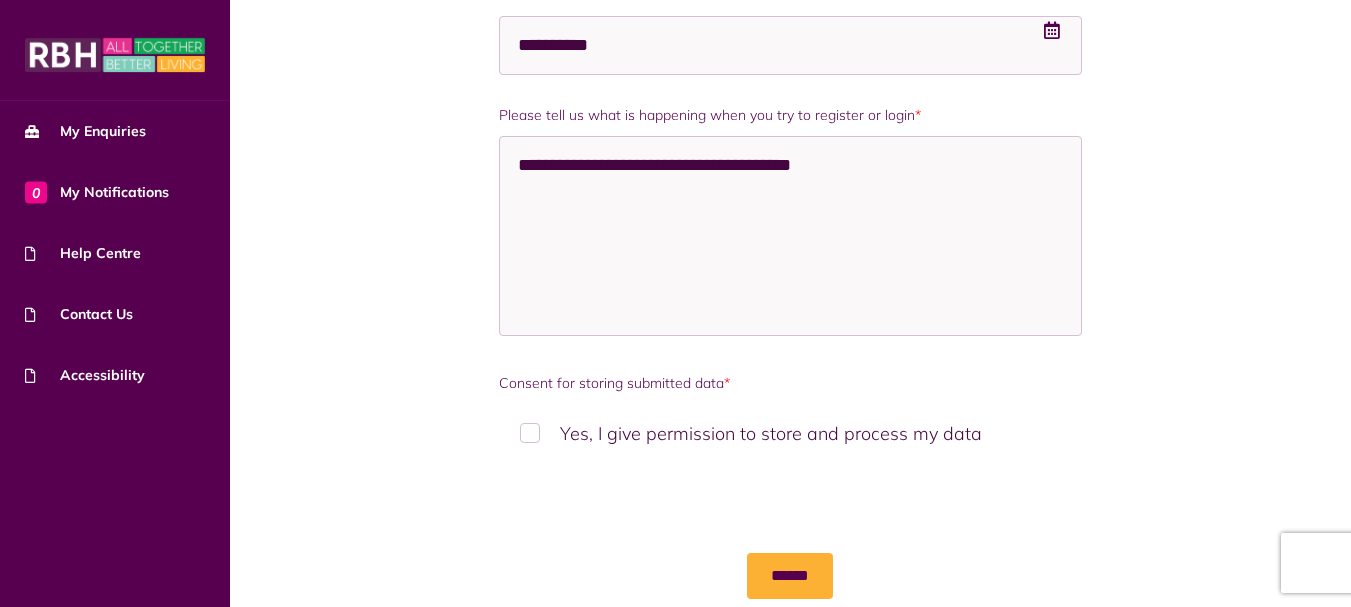 click on "Yes, I give permission to store and process my data" at bounding box center (790, 433) 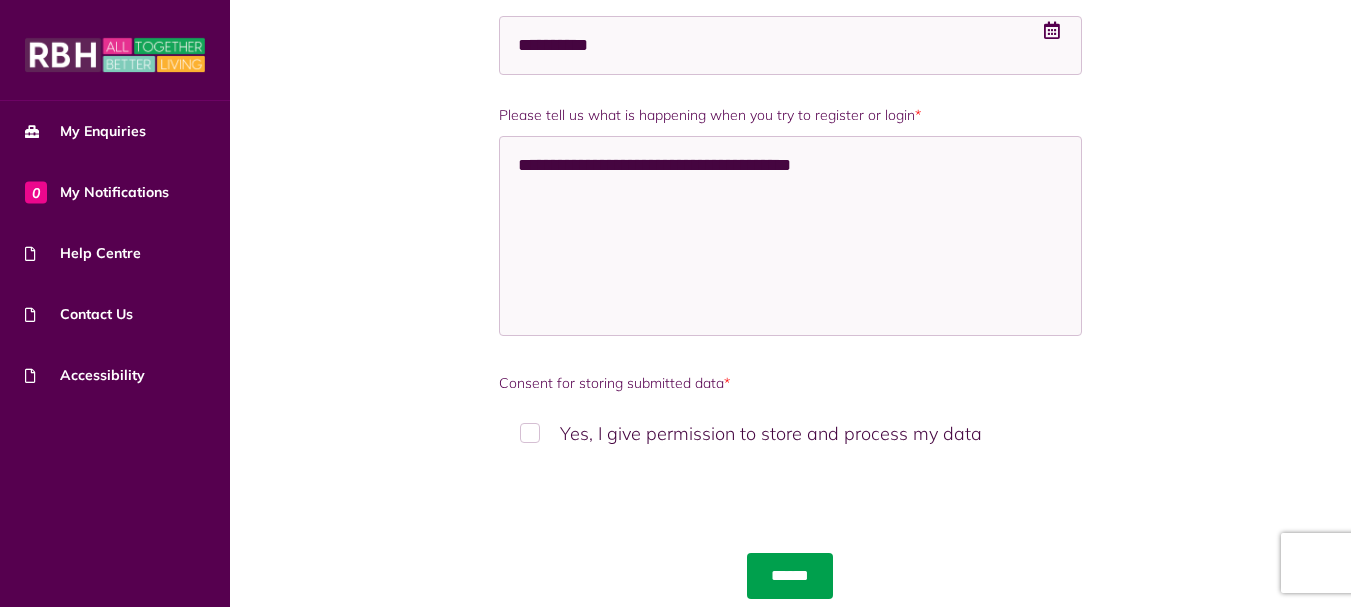 click on "******" at bounding box center (790, 576) 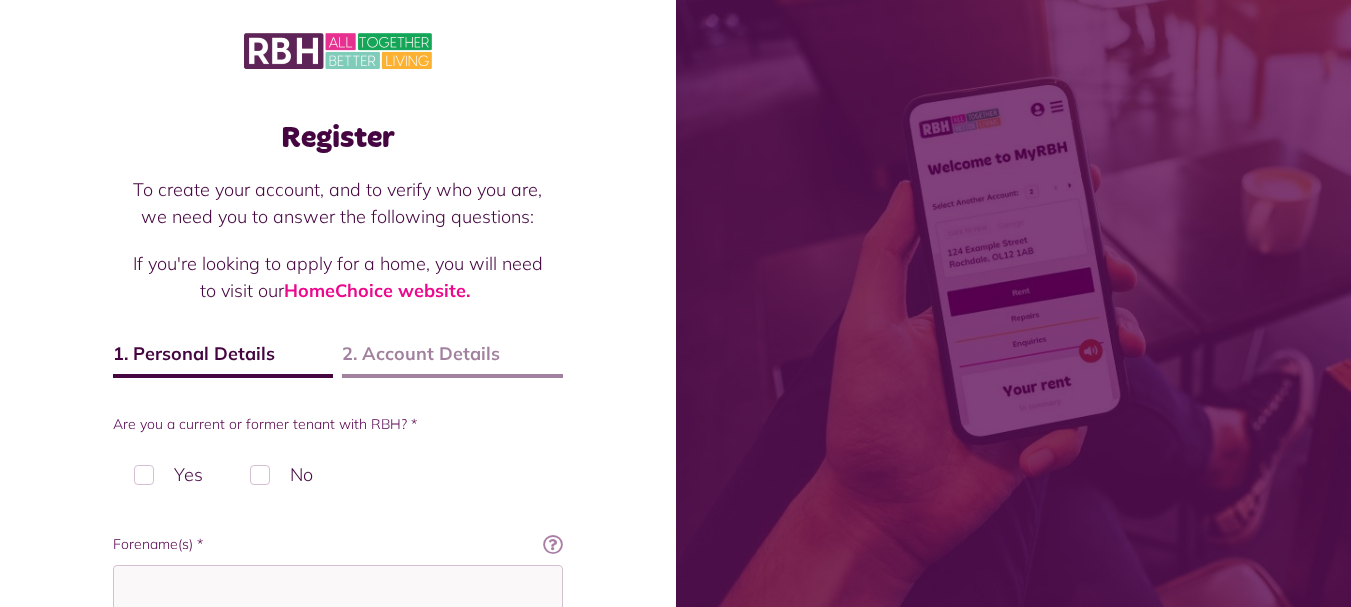 scroll, scrollTop: 803, scrollLeft: 0, axis: vertical 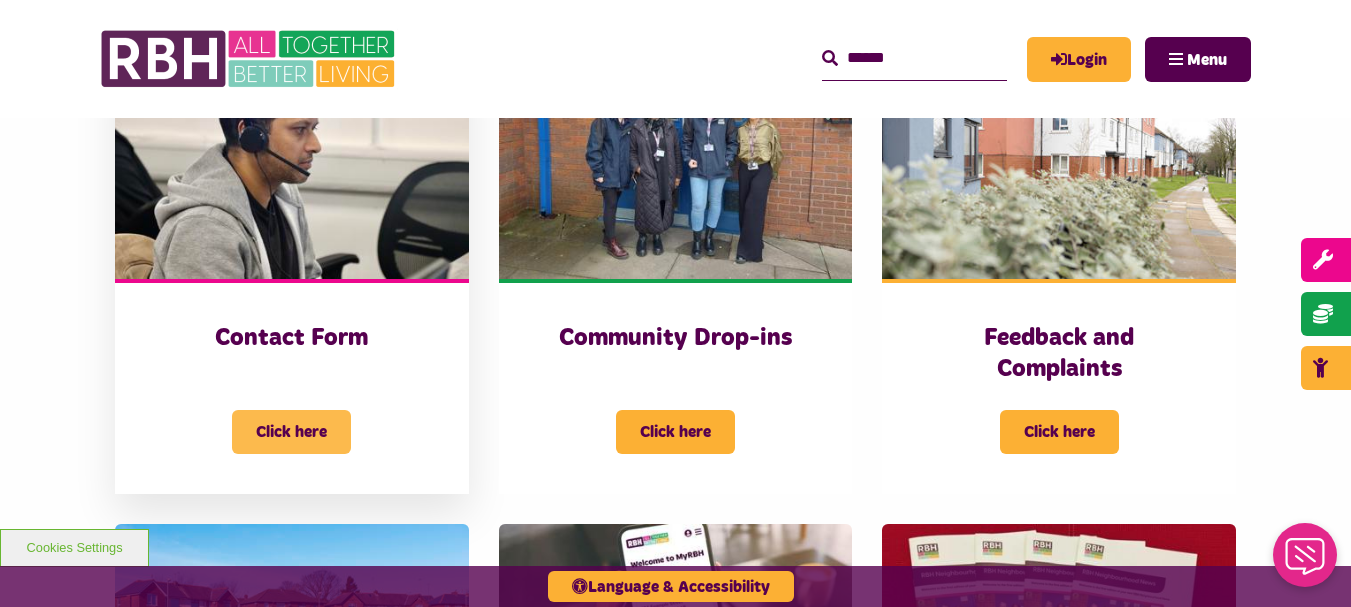 click on "Click here" at bounding box center [291, 432] 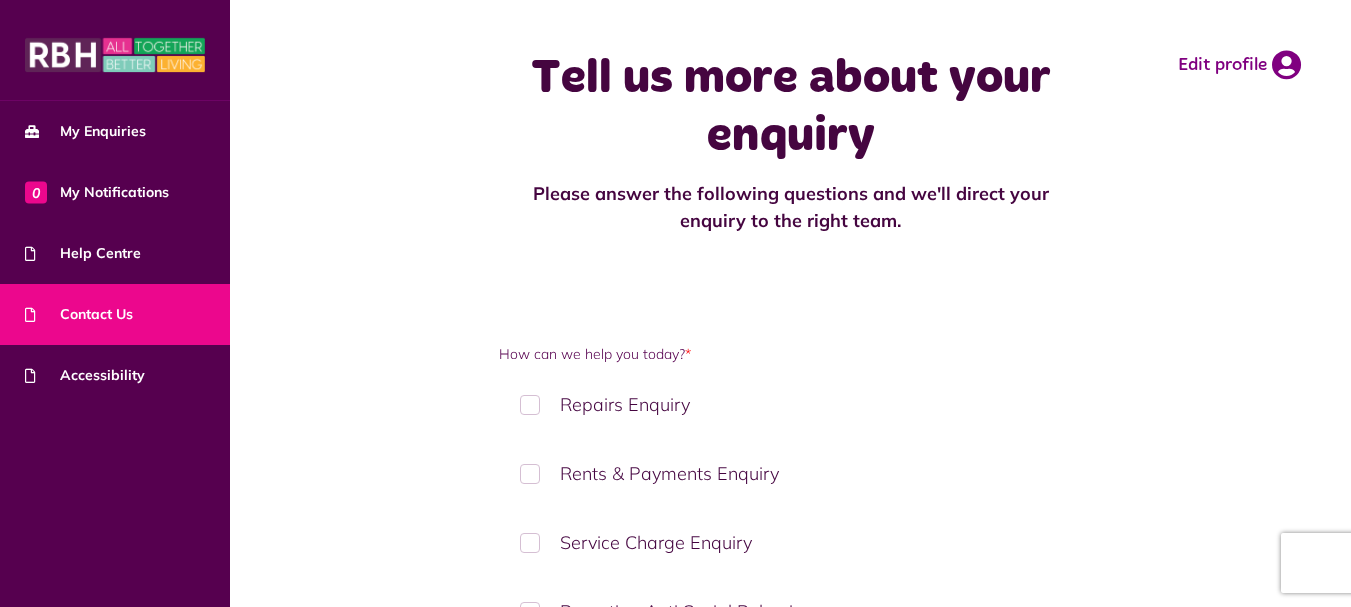 scroll, scrollTop: 0, scrollLeft: 0, axis: both 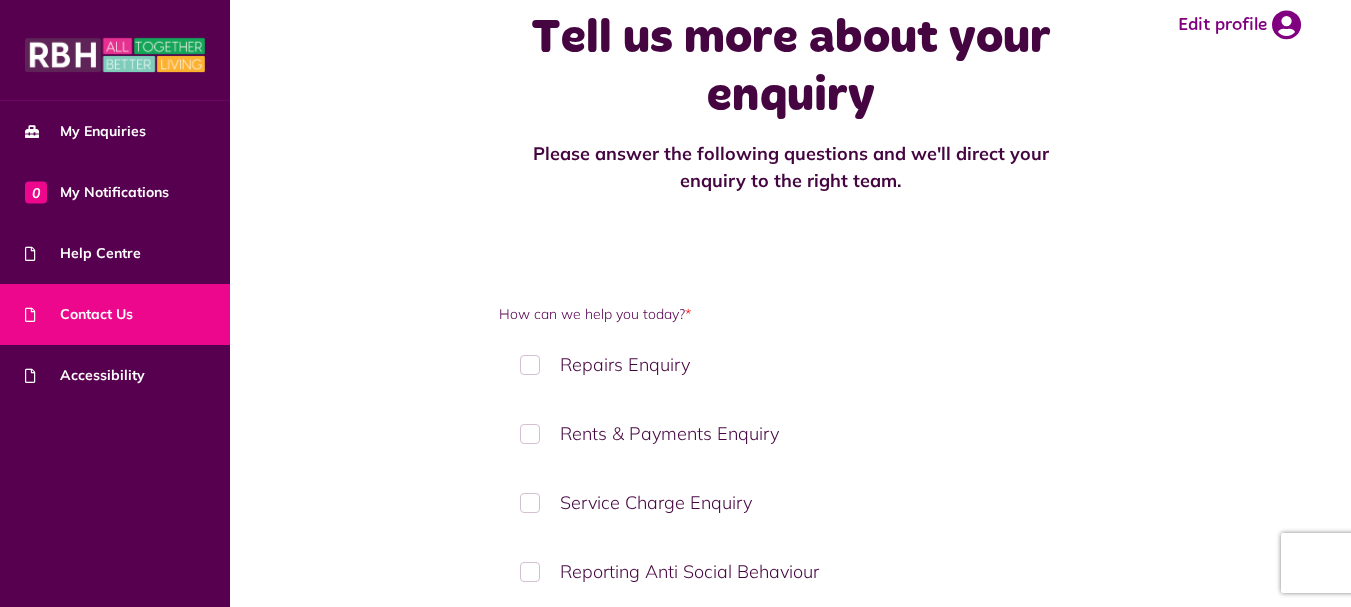 click on "Menu
My Enquiries
0  My Notifications
Help Centre
Contact Us
." at bounding box center (675, 983) 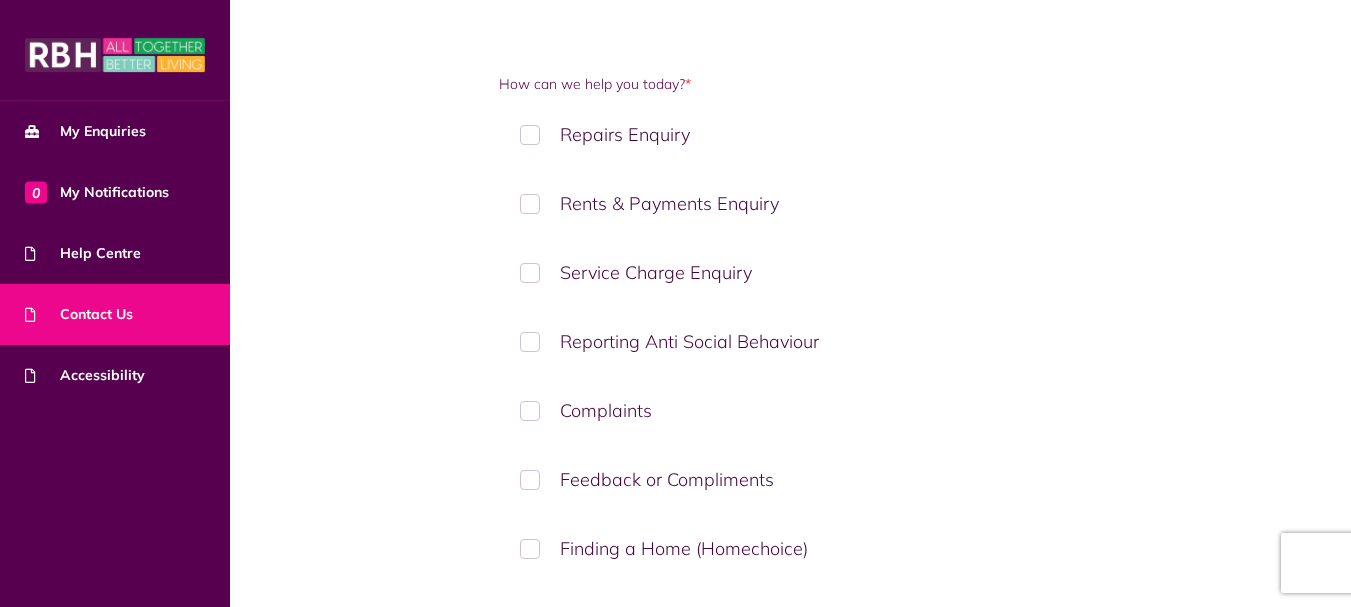 scroll, scrollTop: 395, scrollLeft: 0, axis: vertical 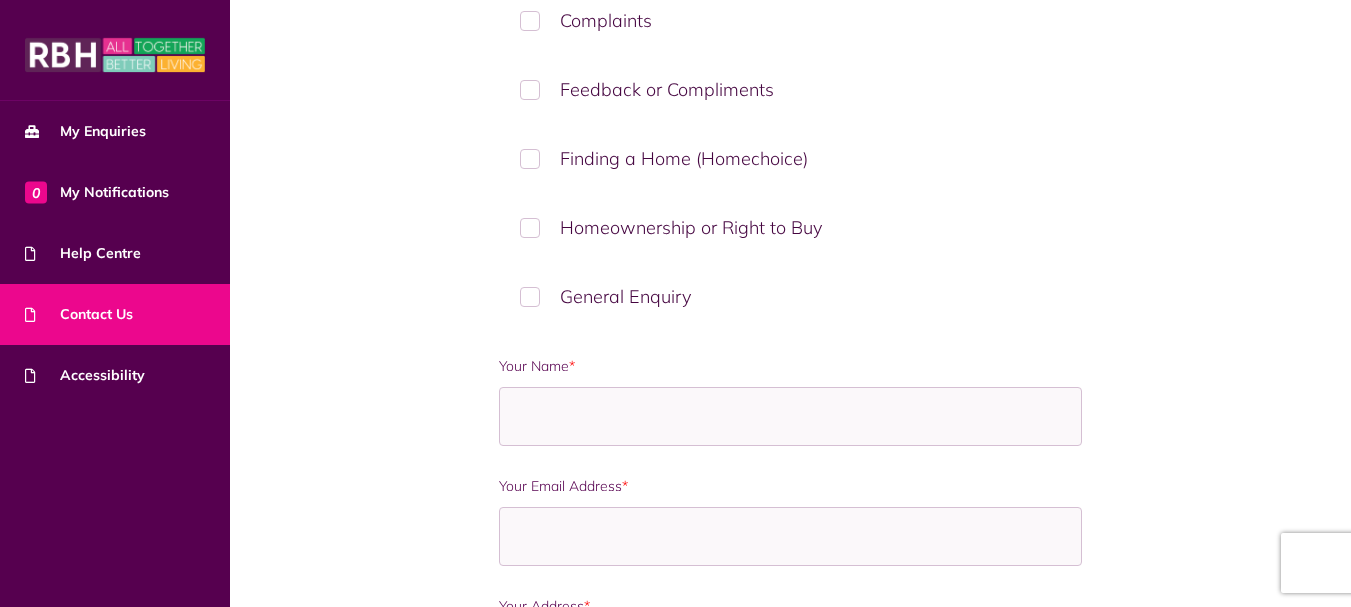 click on "General Enquiry" at bounding box center [790, 296] 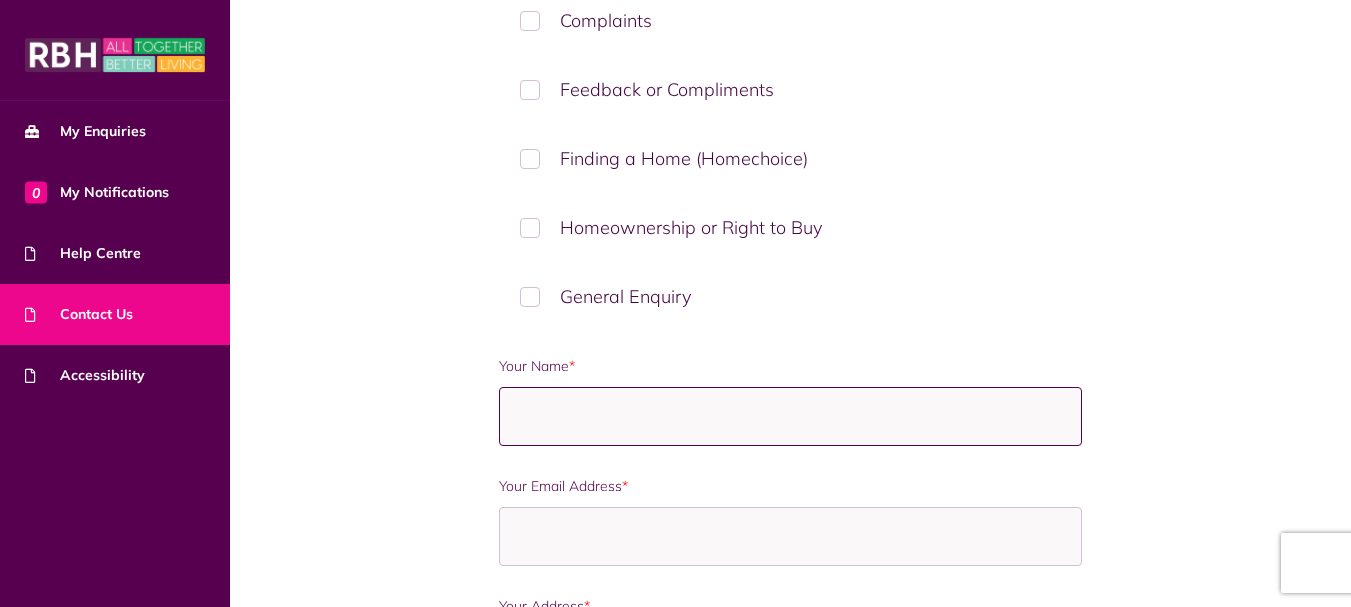 click on "Your Name                                              *" at bounding box center [790, 416] 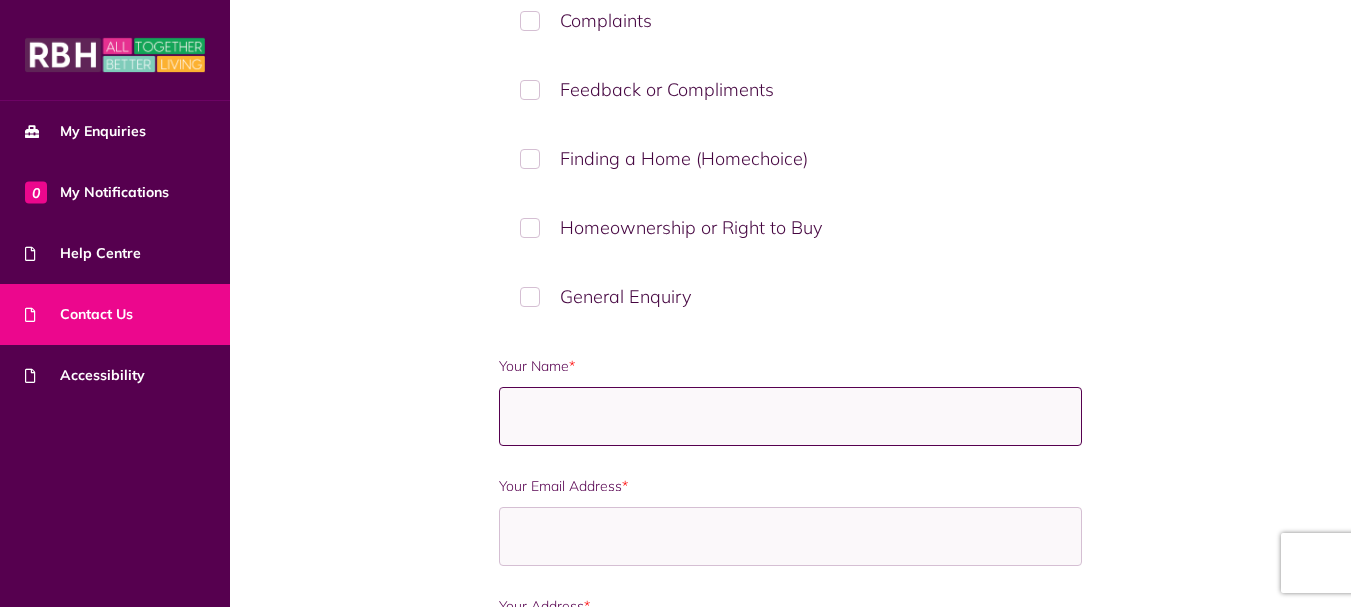 type on "**********" 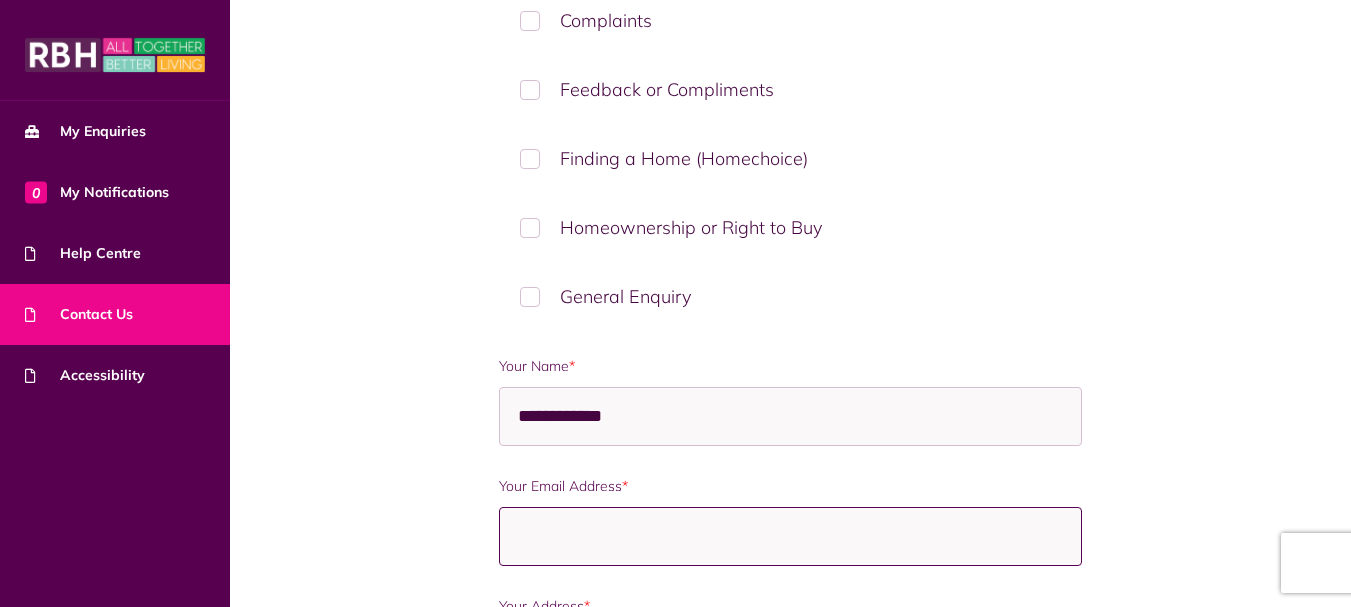 type on "**********" 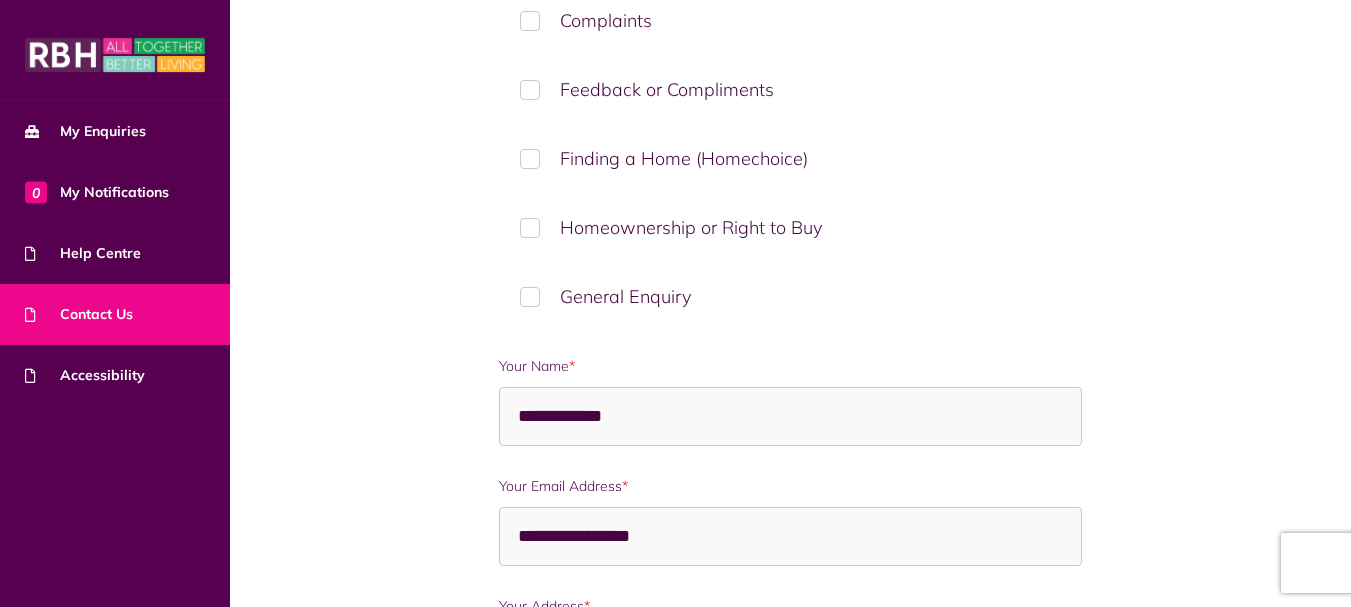 type on "**********" 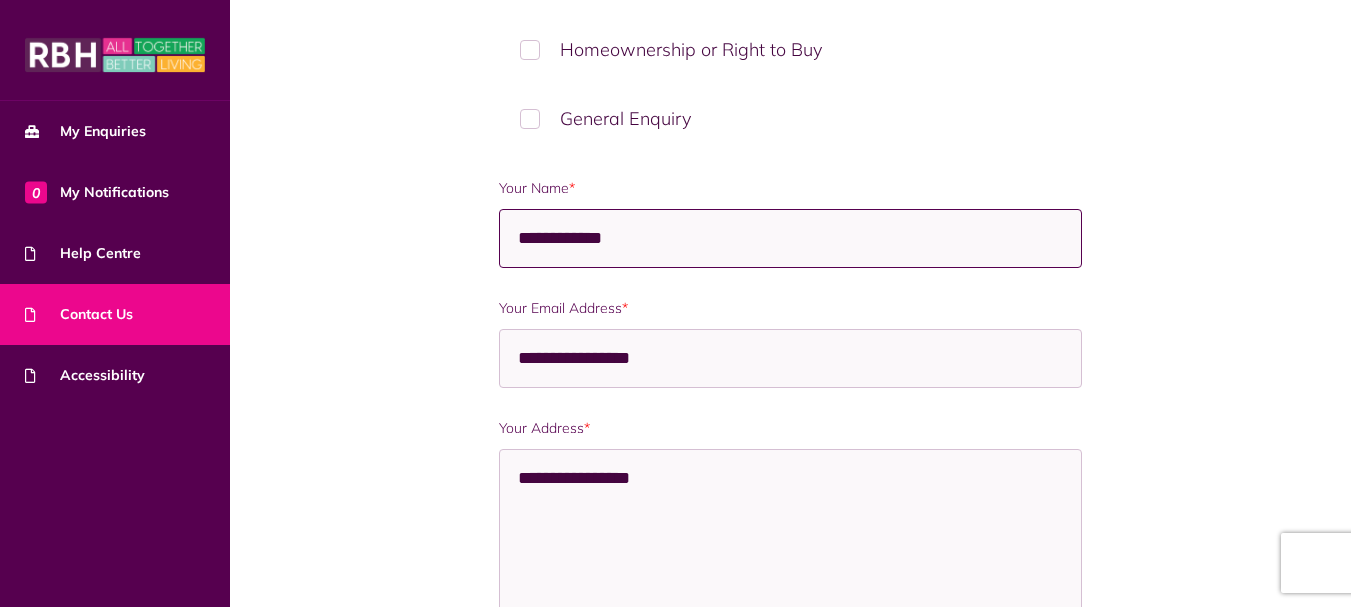 scroll, scrollTop: 988, scrollLeft: 0, axis: vertical 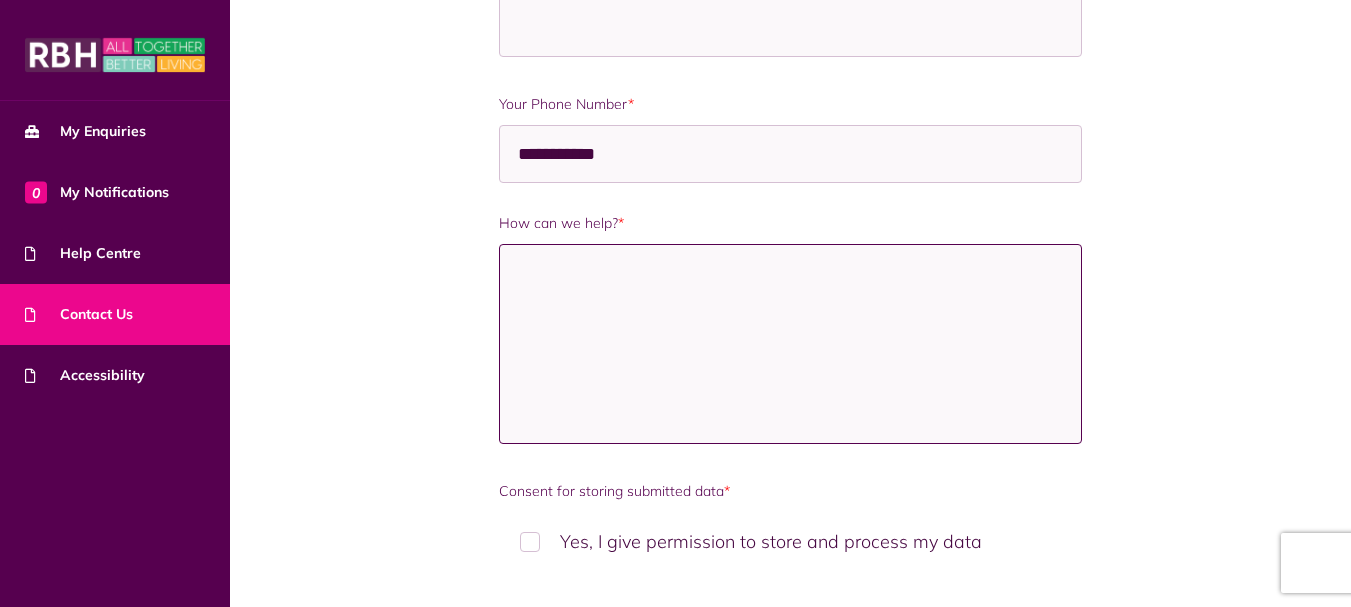 click on "How can we help?                                              *" at bounding box center (790, 344) 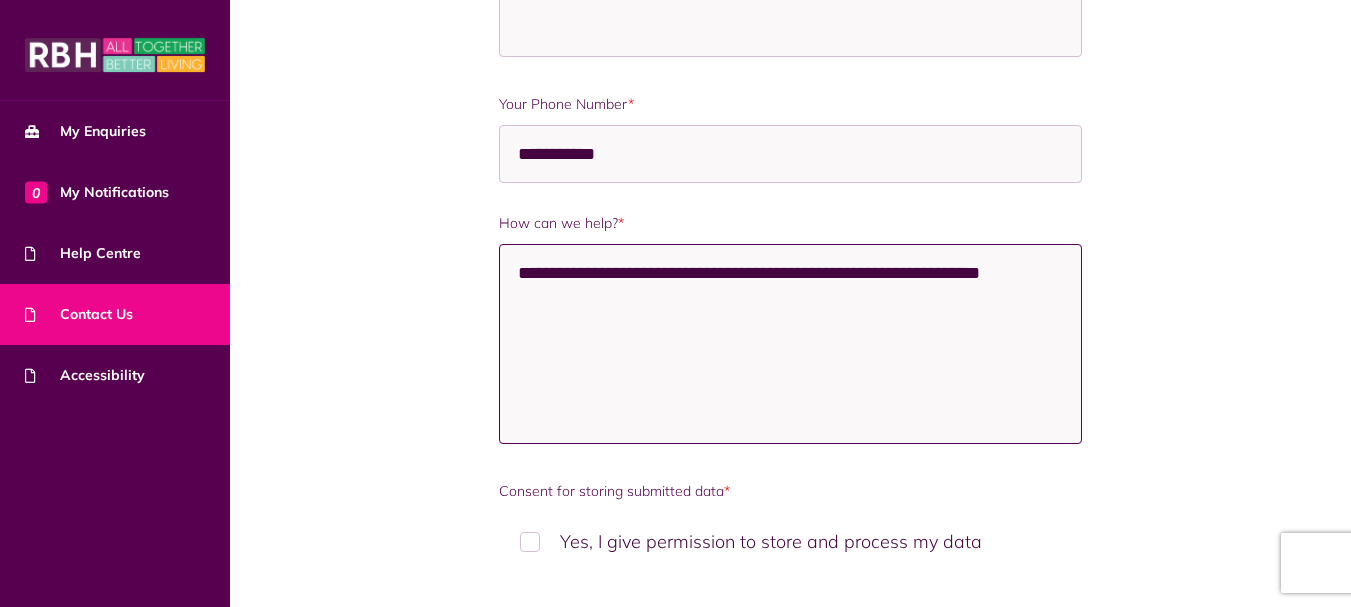 type on "**********" 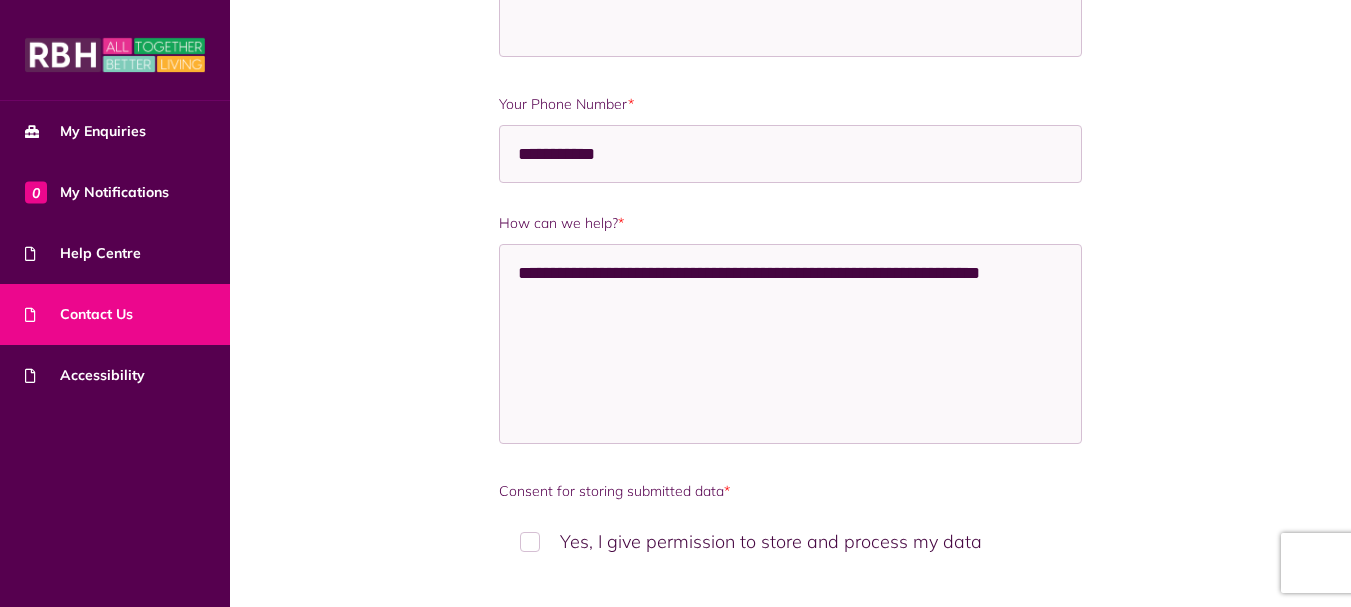 click on "Yes, I give permission to store and process my data" at bounding box center (790, 541) 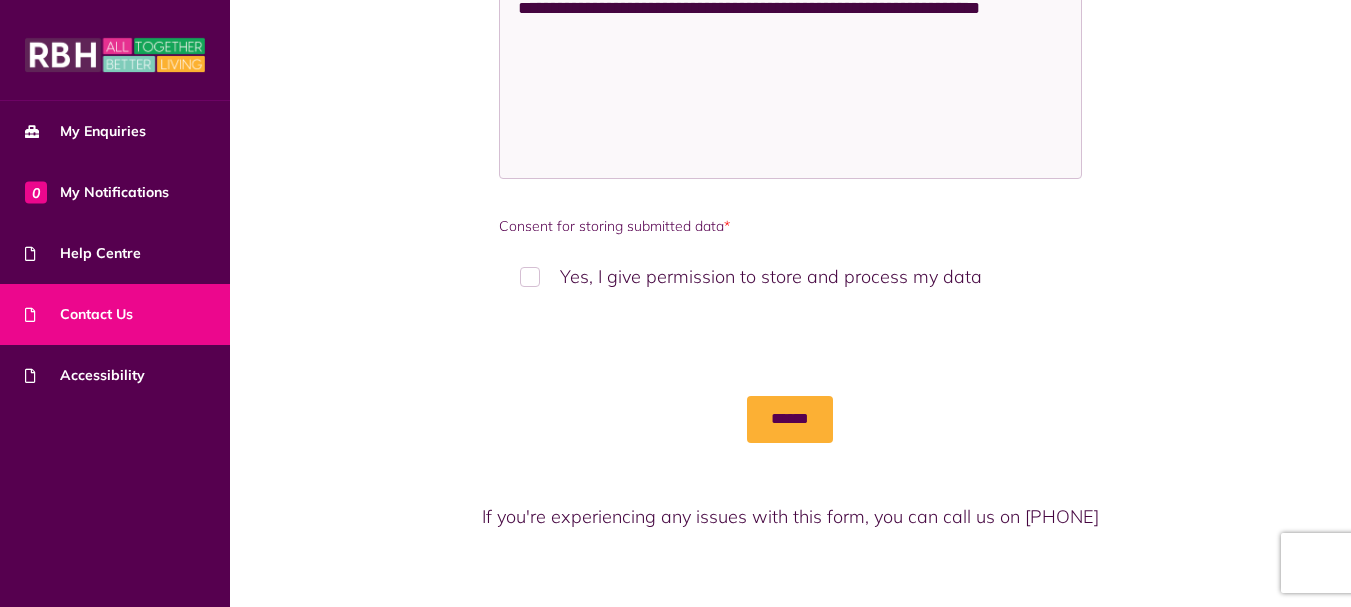 scroll, scrollTop: 1708, scrollLeft: 0, axis: vertical 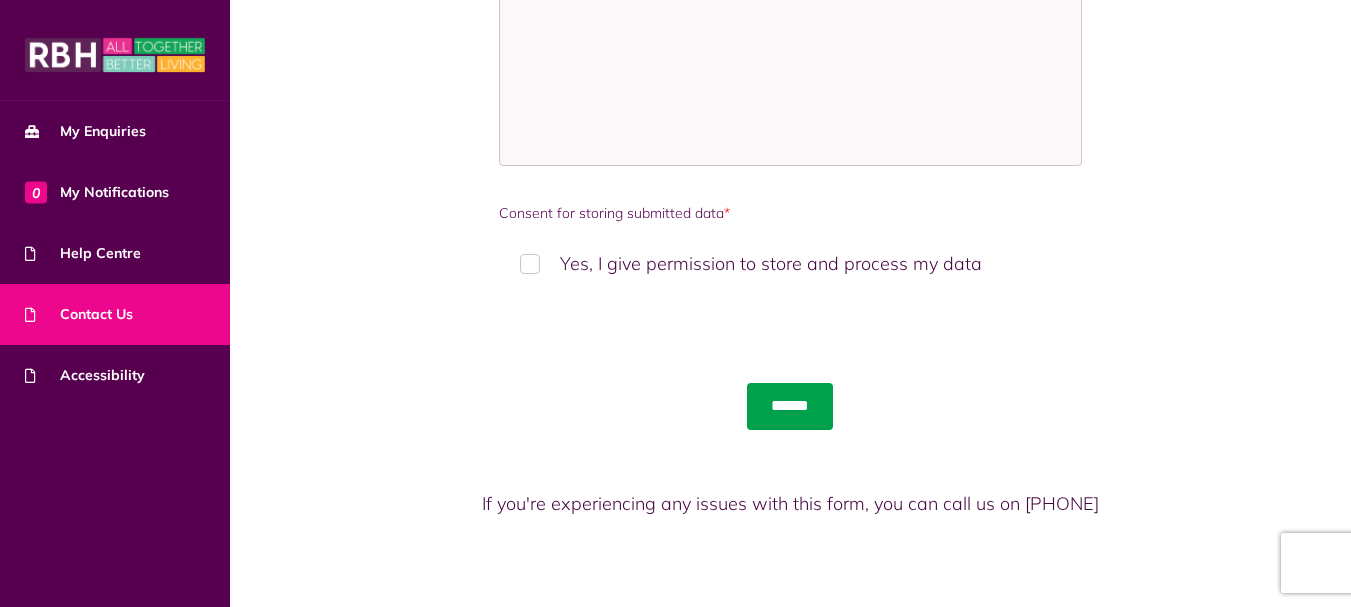 click on "******" at bounding box center [790, 406] 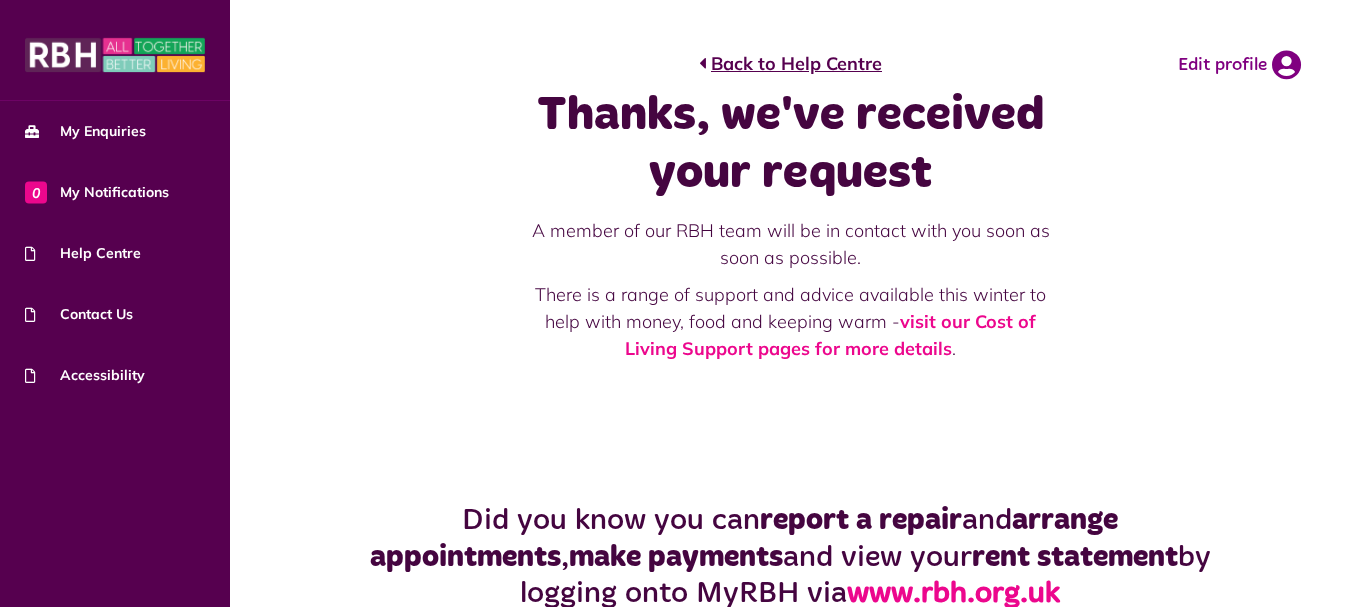 scroll, scrollTop: 0, scrollLeft: 0, axis: both 